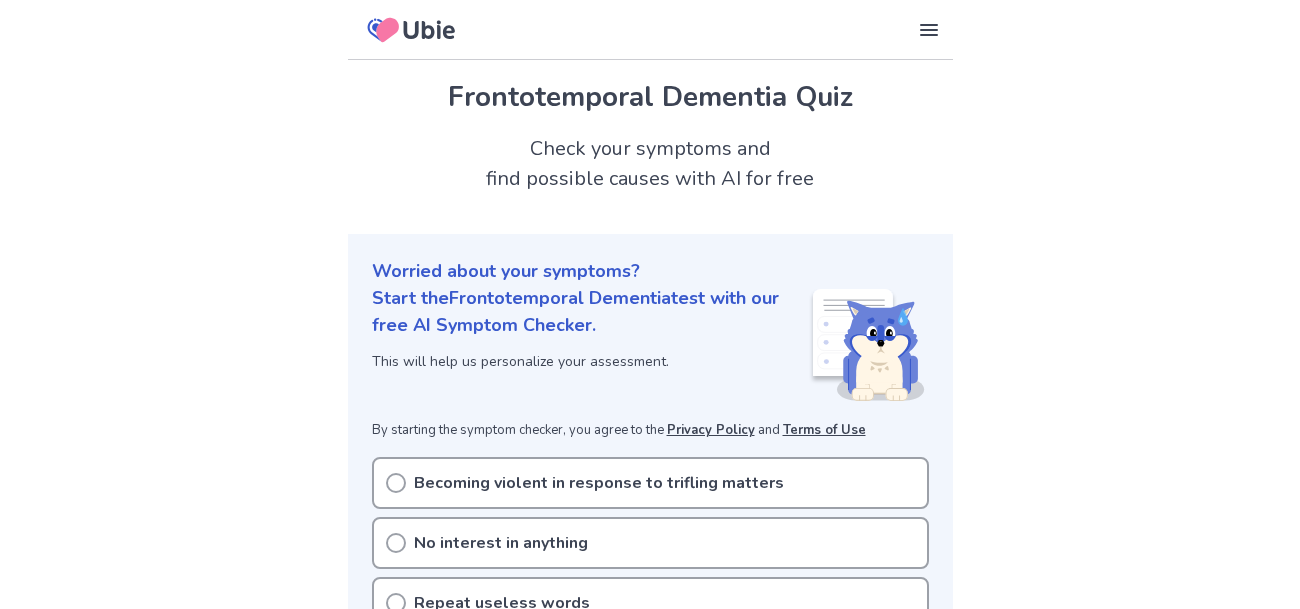 scroll, scrollTop: 0, scrollLeft: 0, axis: both 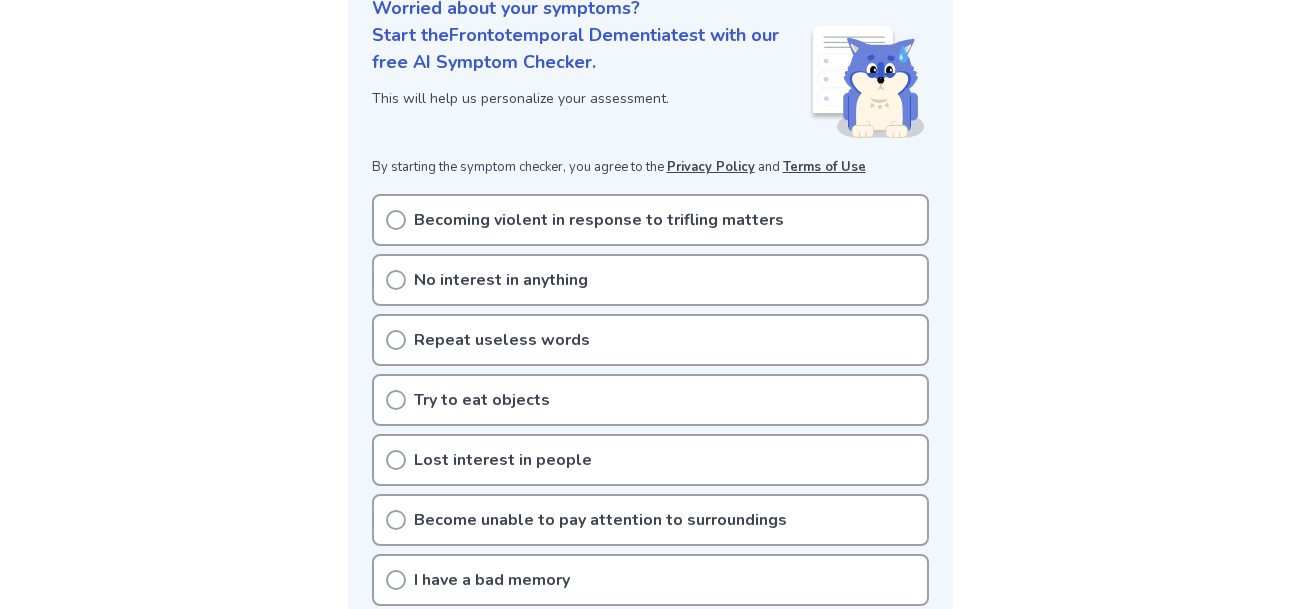 click 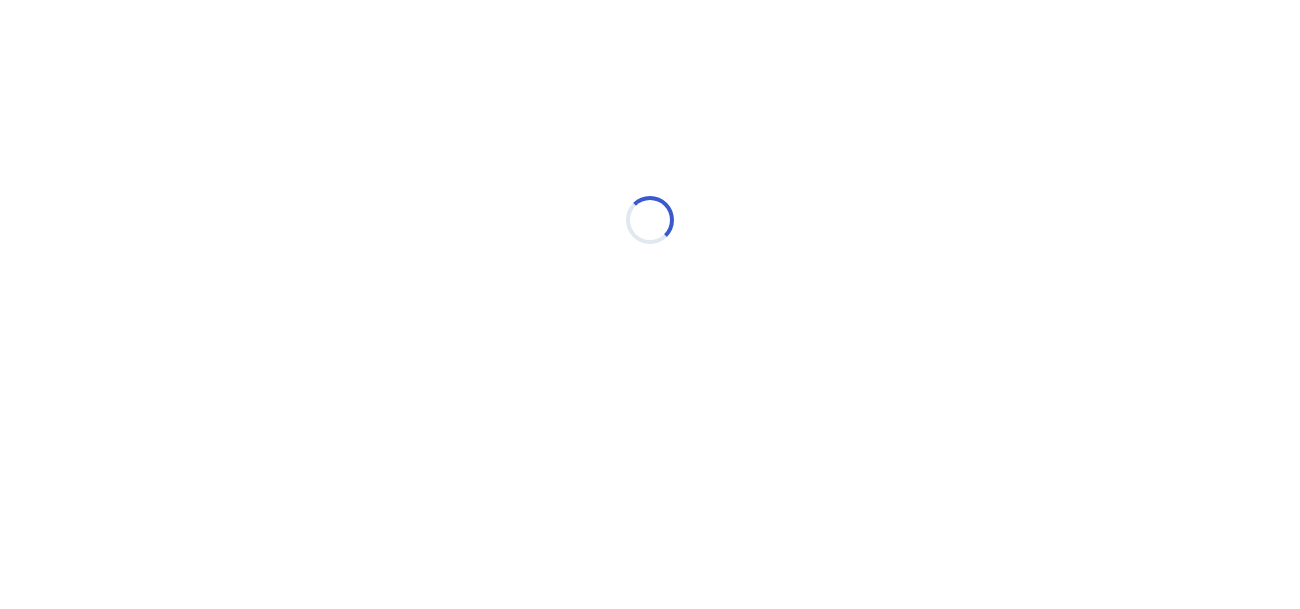 scroll, scrollTop: 0, scrollLeft: 0, axis: both 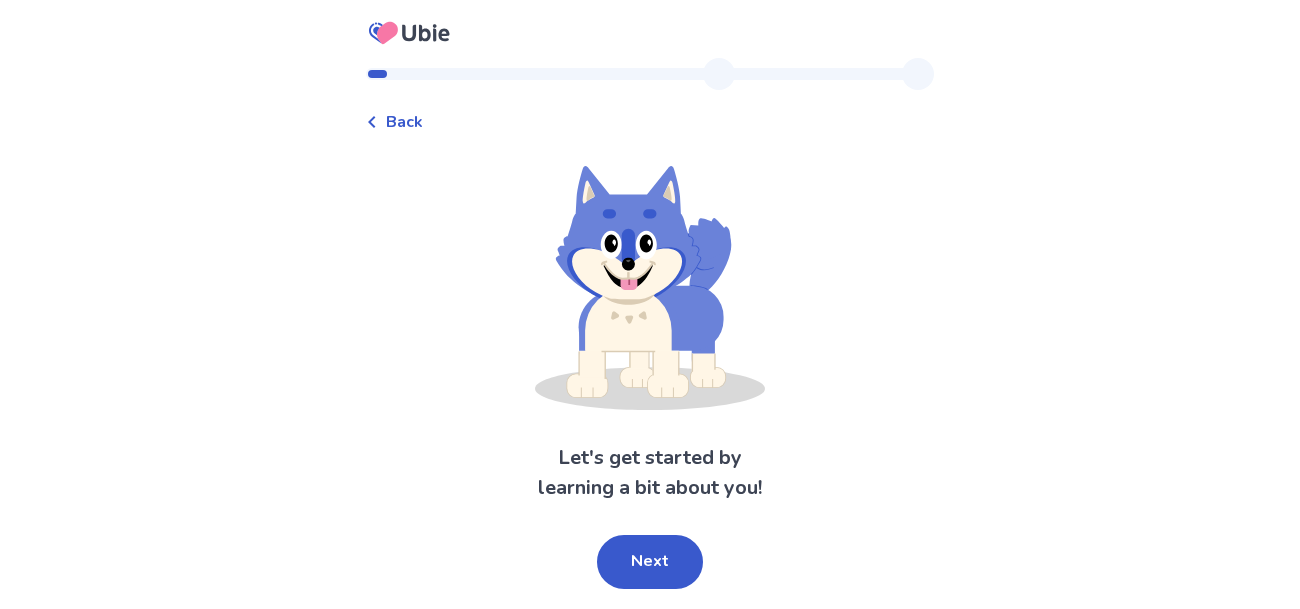 click 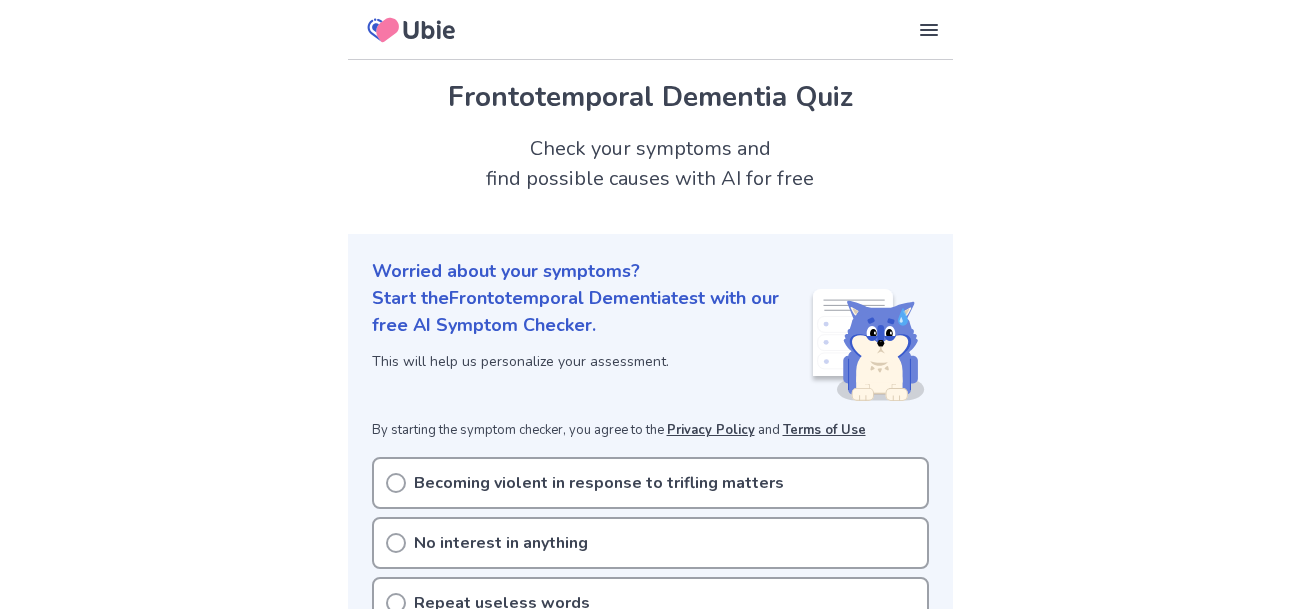 scroll, scrollTop: 262, scrollLeft: 0, axis: vertical 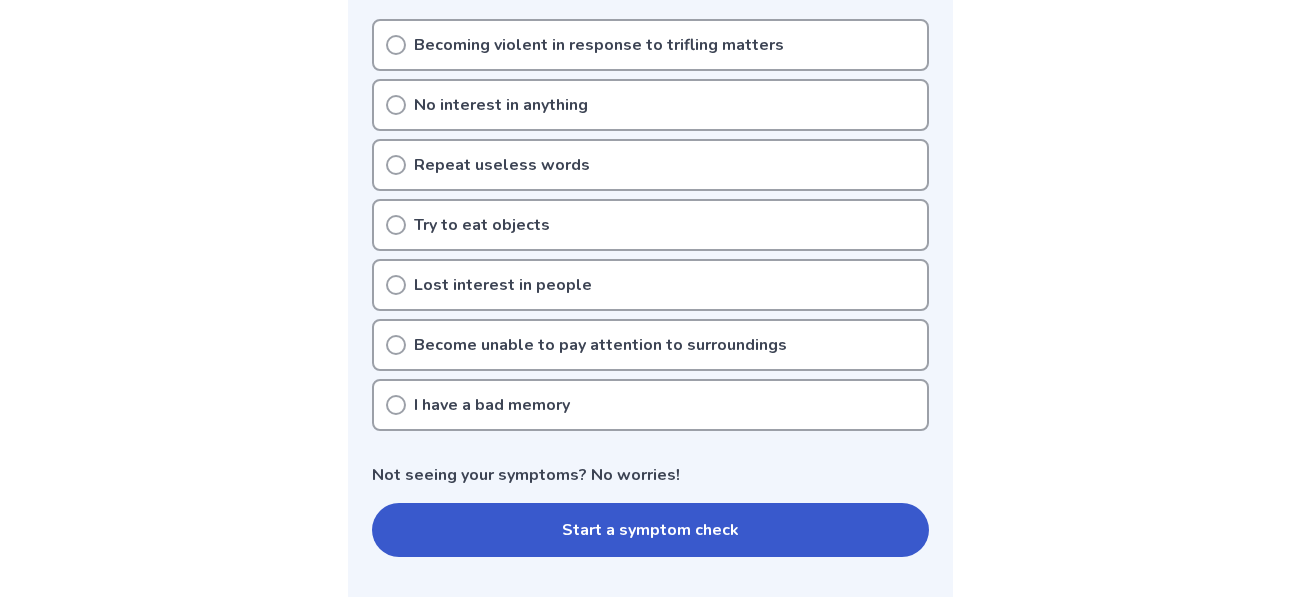 click 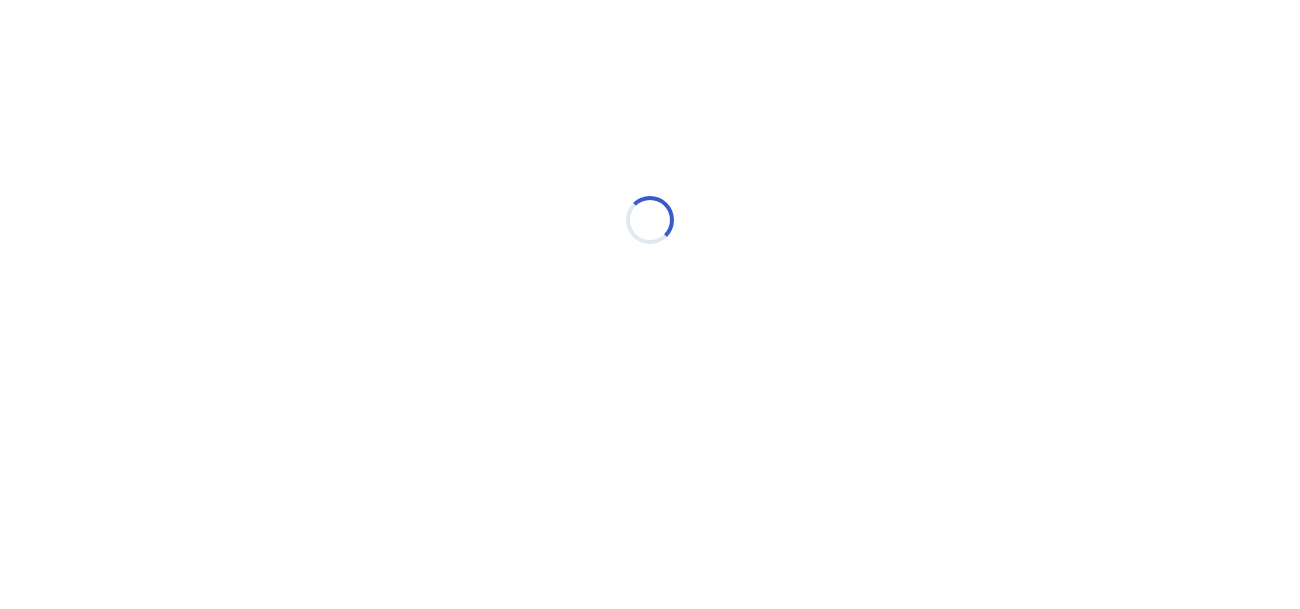 scroll, scrollTop: 0, scrollLeft: 0, axis: both 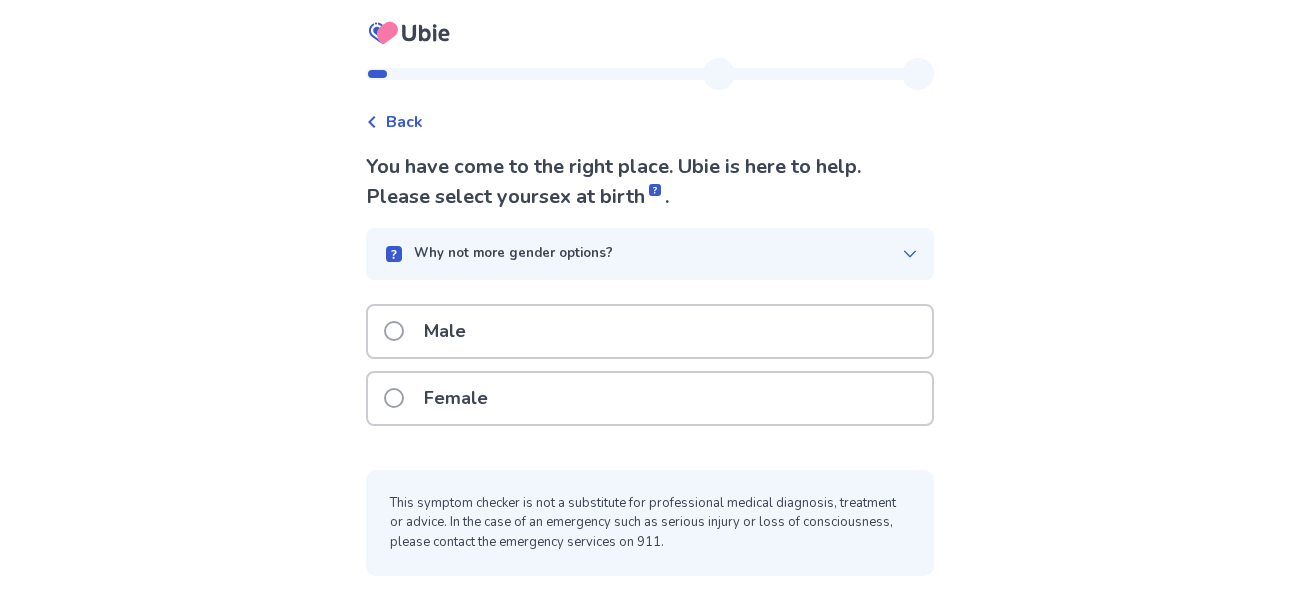click at bounding box center (394, 331) 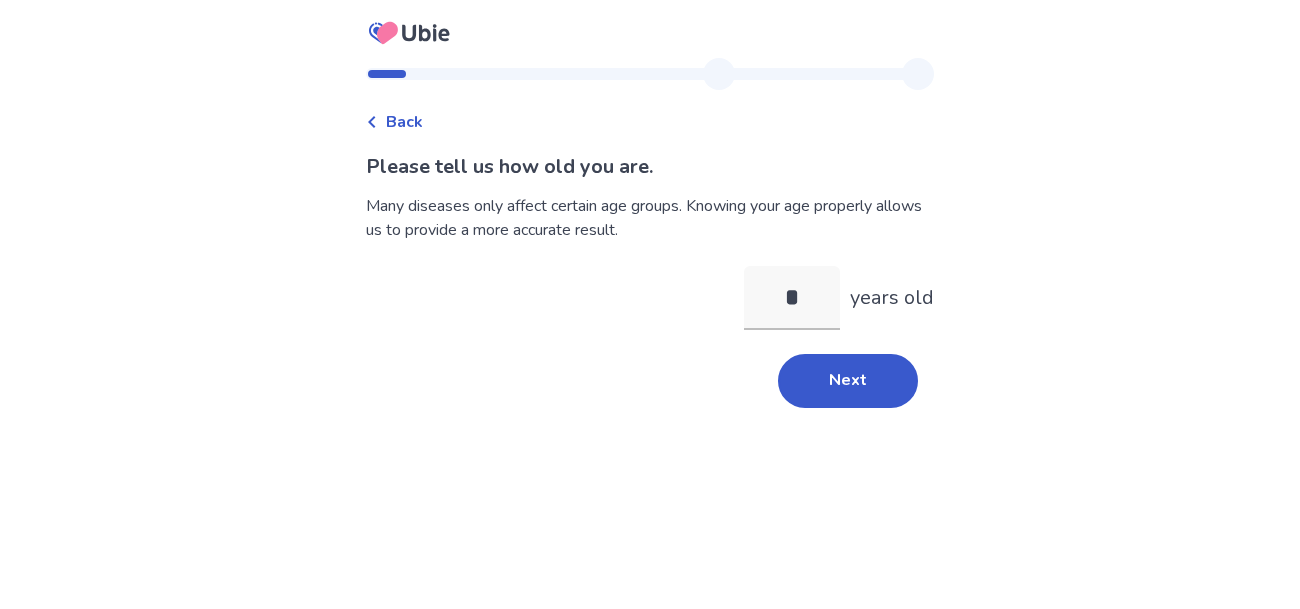 type on "**" 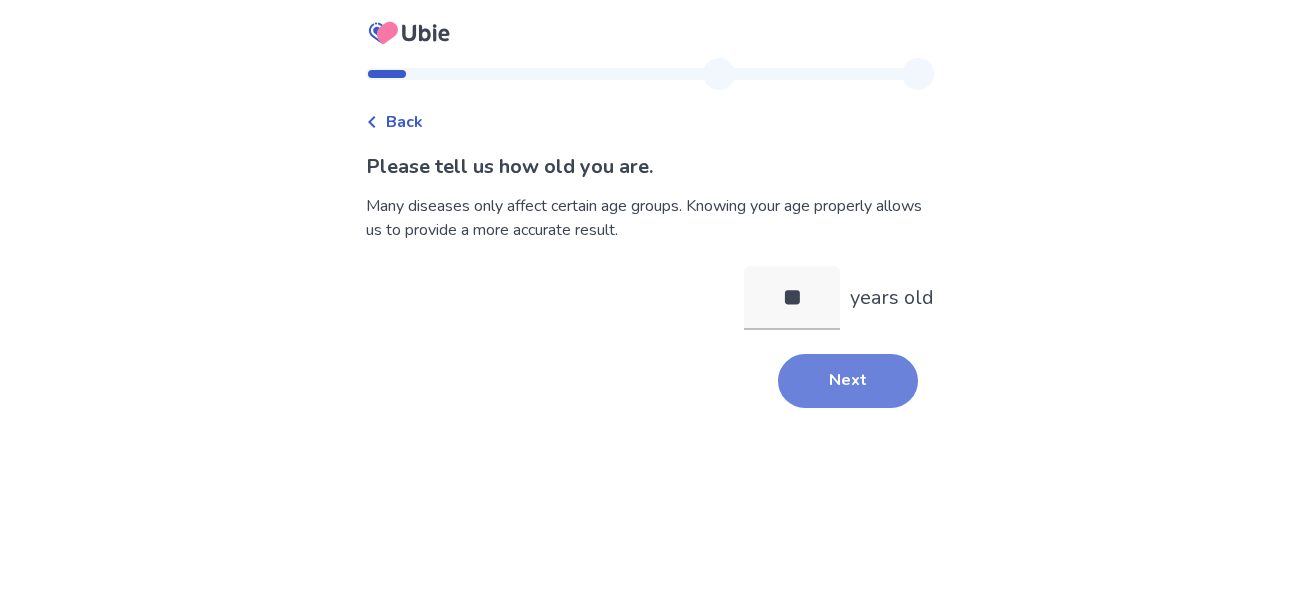 click on "Next" at bounding box center (848, 381) 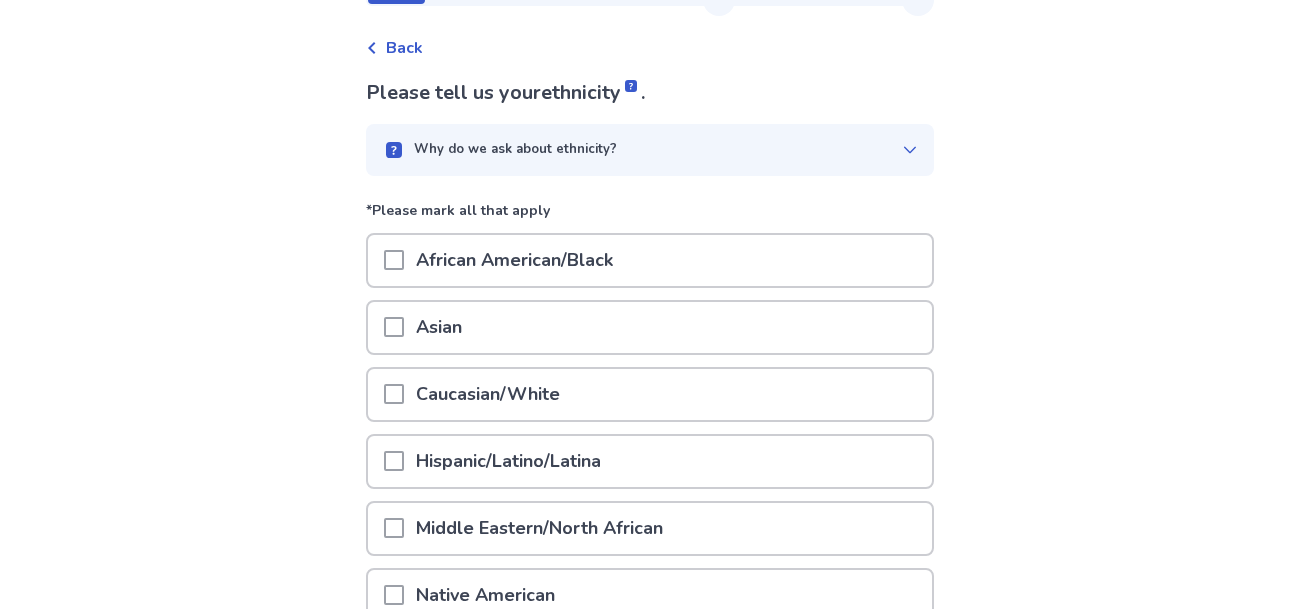 scroll, scrollTop: 69, scrollLeft: 0, axis: vertical 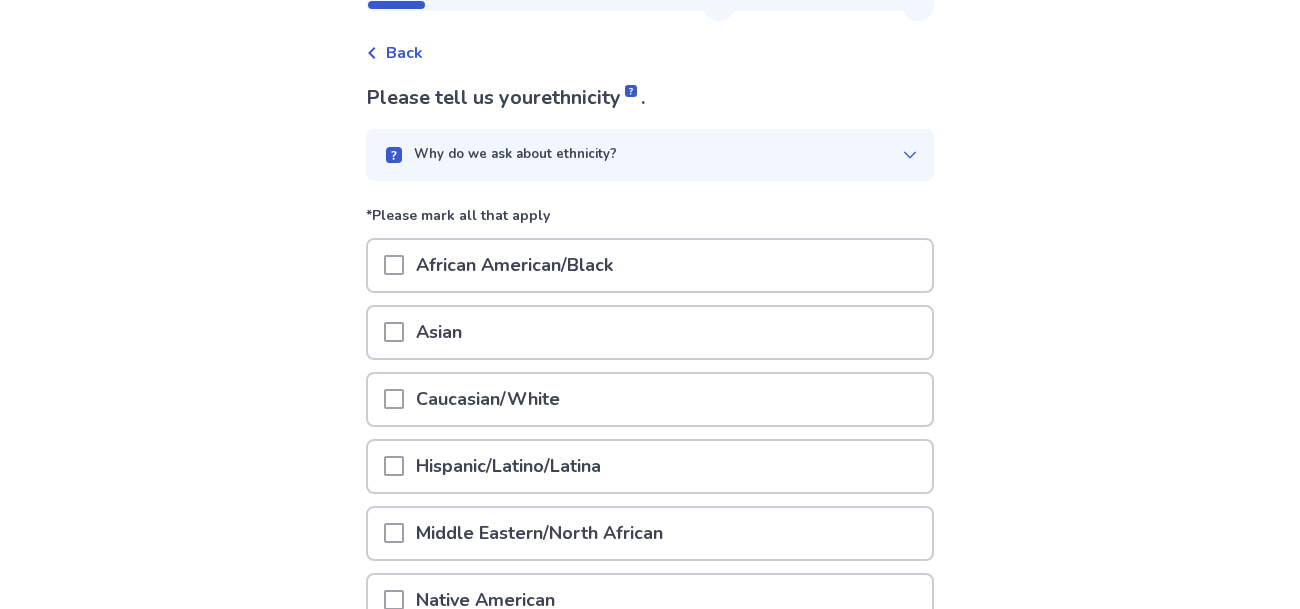 click at bounding box center [394, 399] 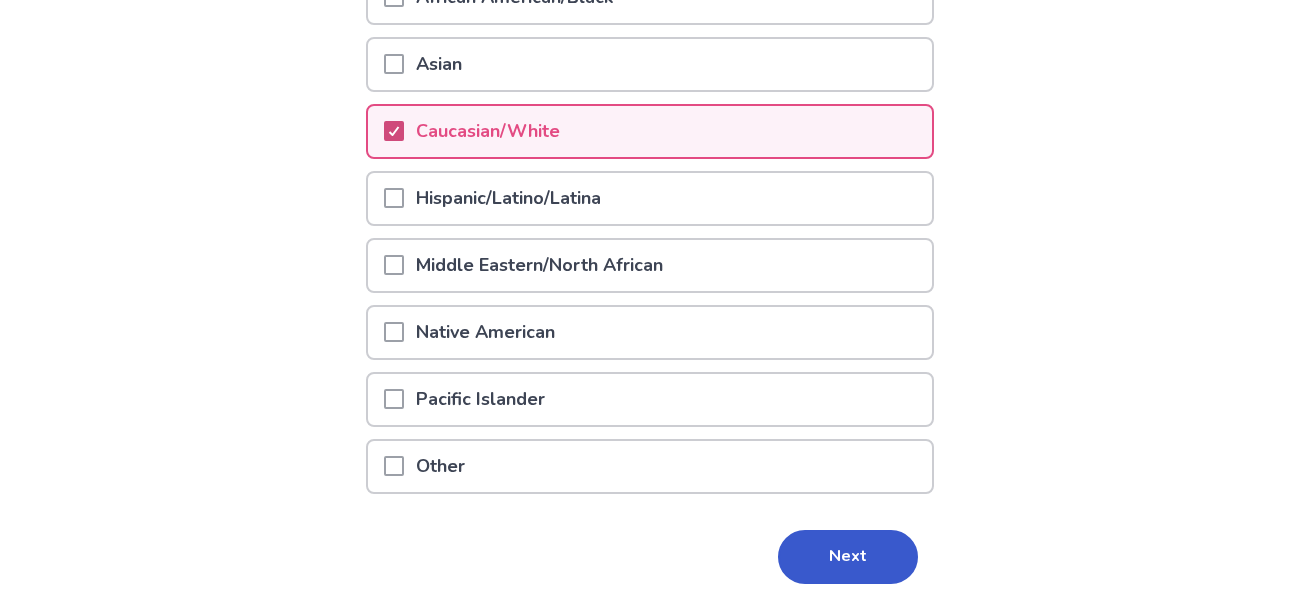 scroll, scrollTop: 341, scrollLeft: 0, axis: vertical 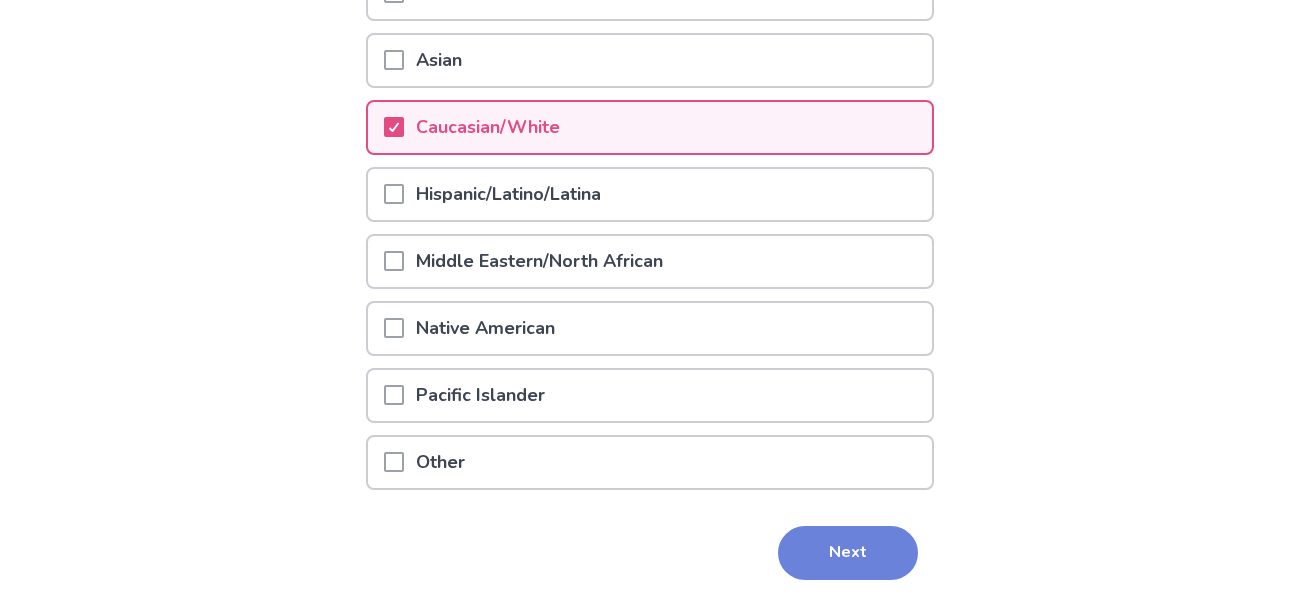 click on "Next" at bounding box center [848, 553] 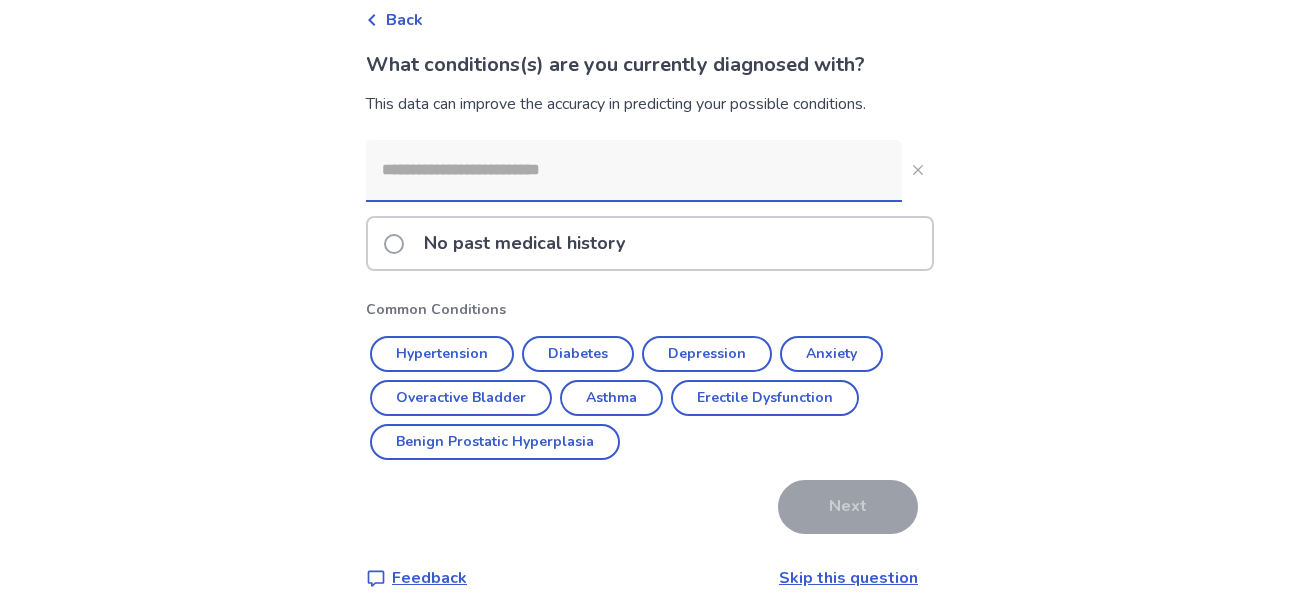 scroll, scrollTop: 114, scrollLeft: 0, axis: vertical 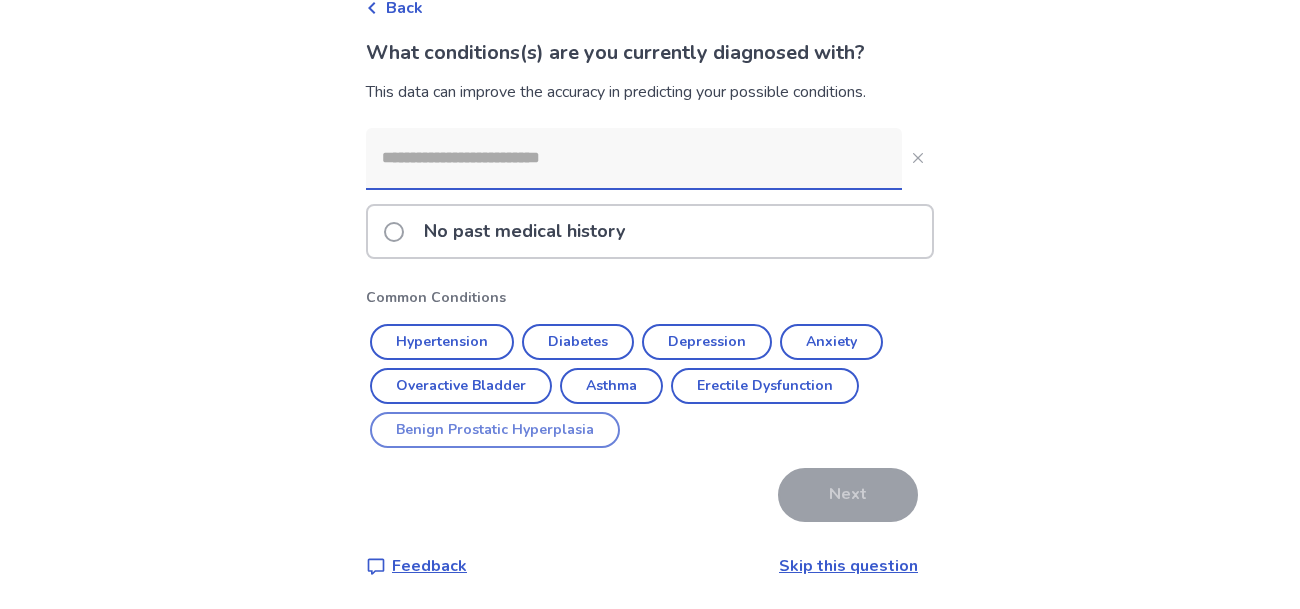click on "Benign Prostatic Hyperplasia" at bounding box center (495, 430) 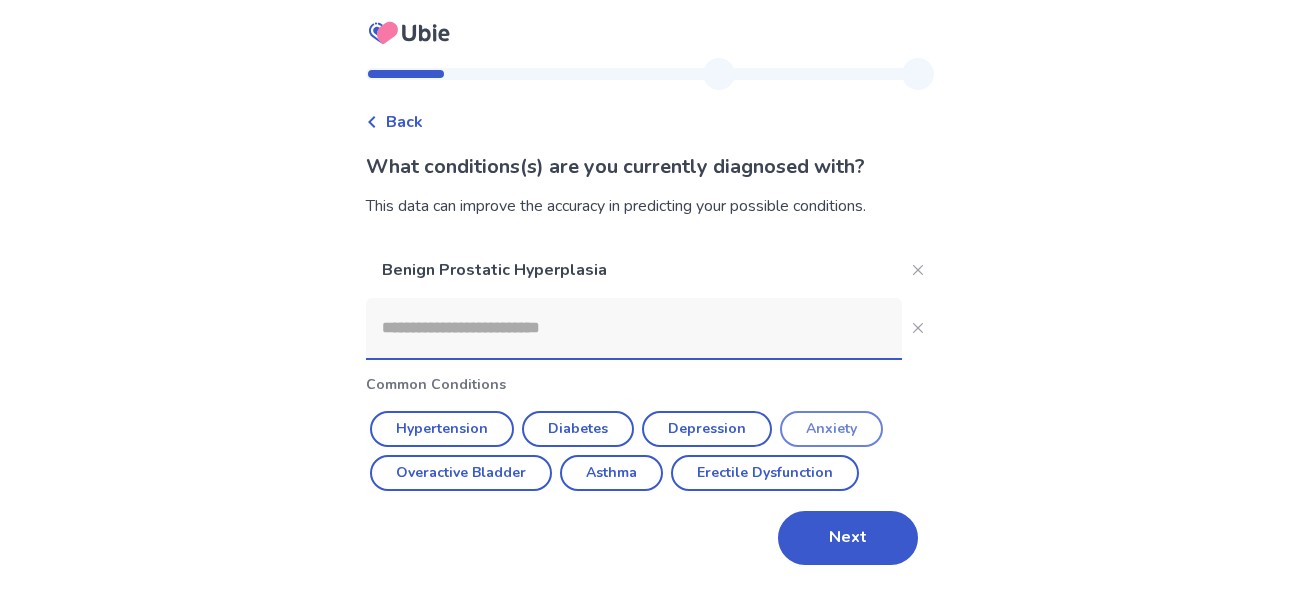click on "Anxiety" at bounding box center (831, 429) 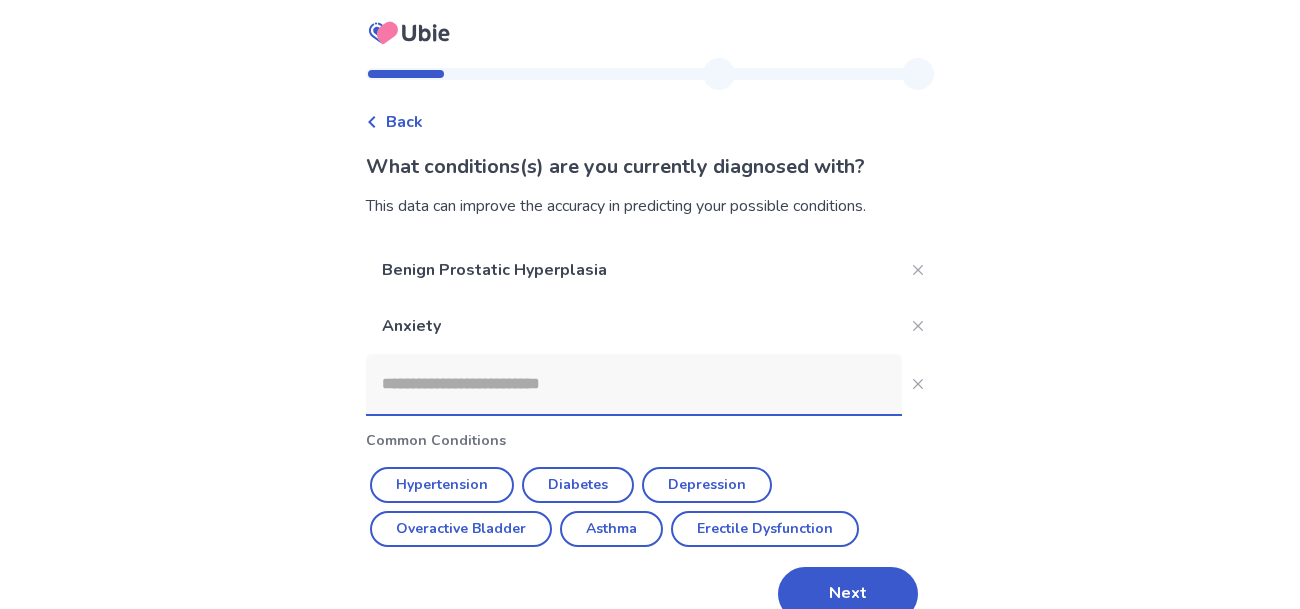 scroll, scrollTop: 35, scrollLeft: 0, axis: vertical 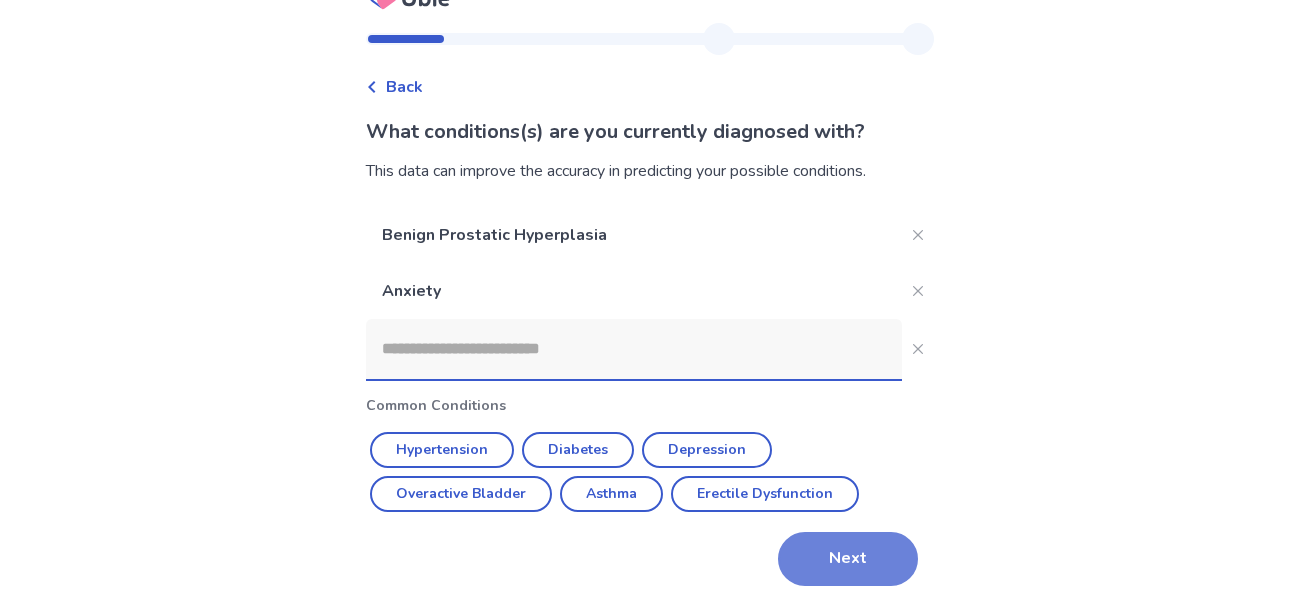 click on "Next" at bounding box center (848, 559) 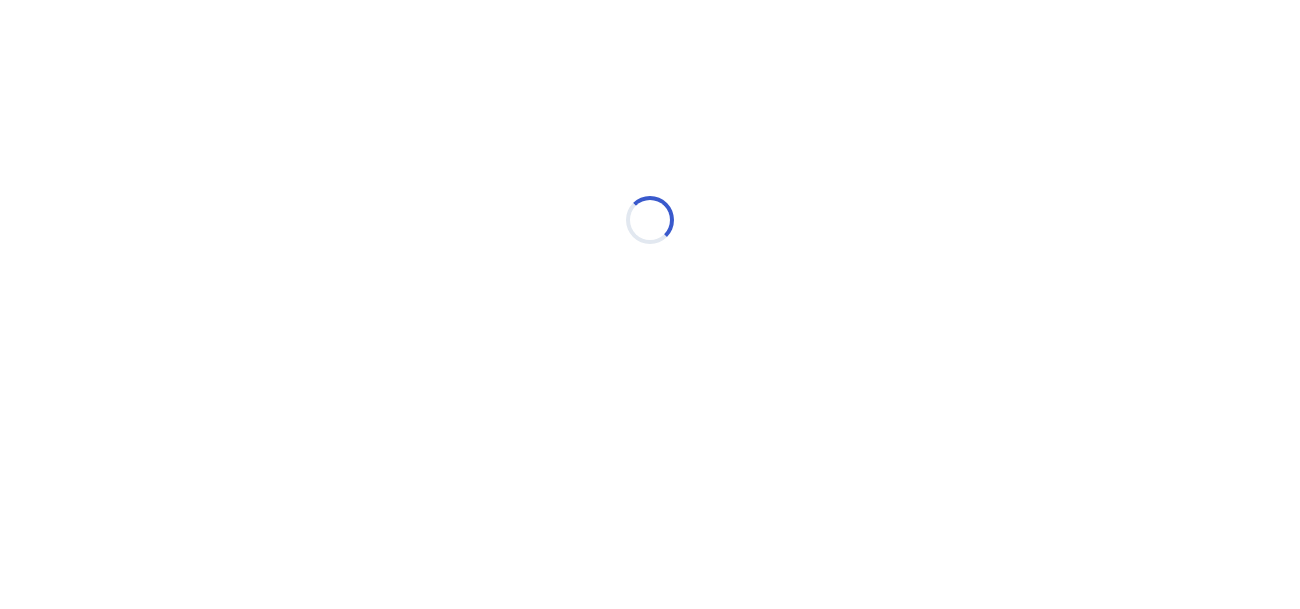 scroll, scrollTop: 0, scrollLeft: 0, axis: both 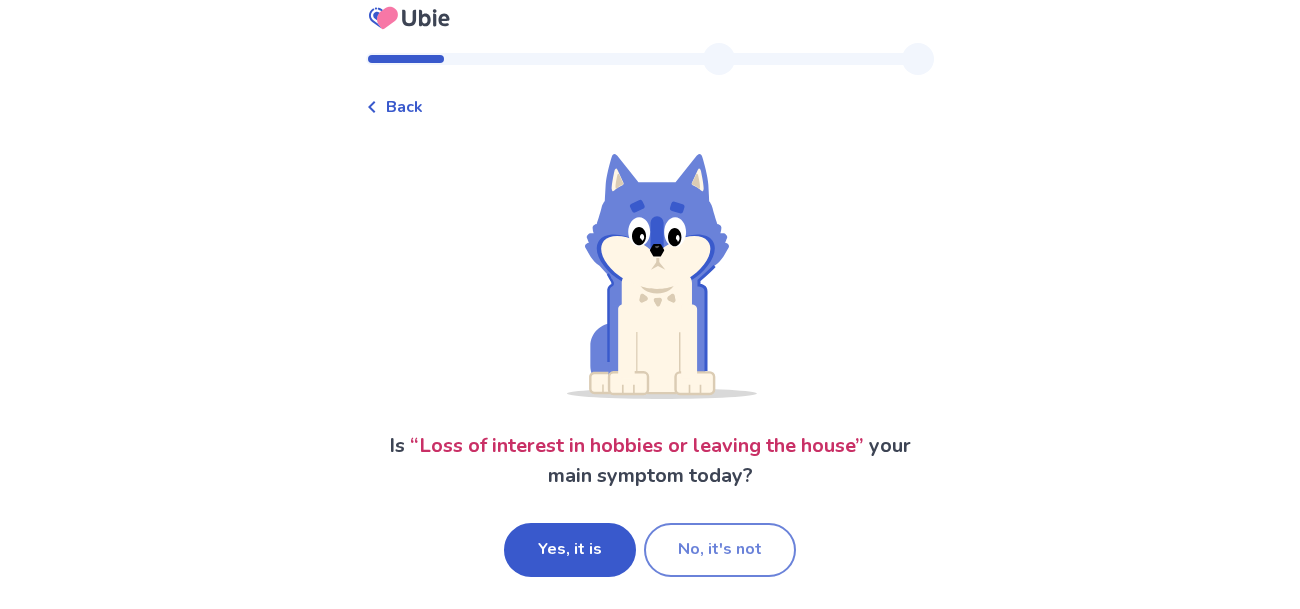 click on "No, it's not" at bounding box center (720, 550) 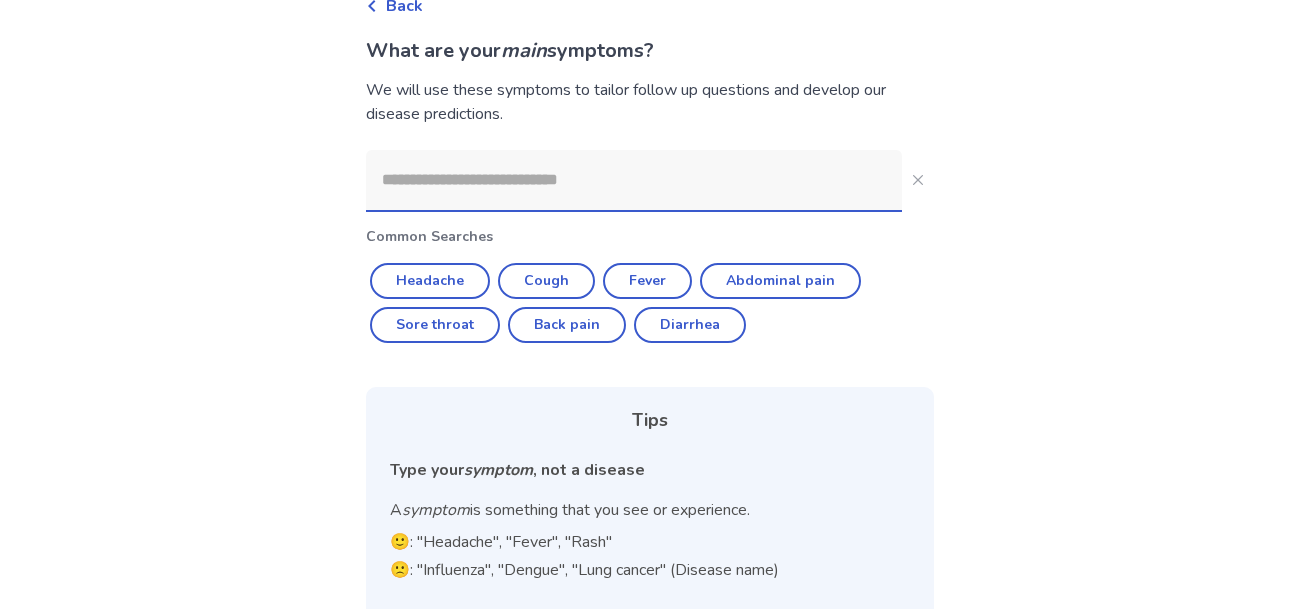 scroll, scrollTop: 117, scrollLeft: 0, axis: vertical 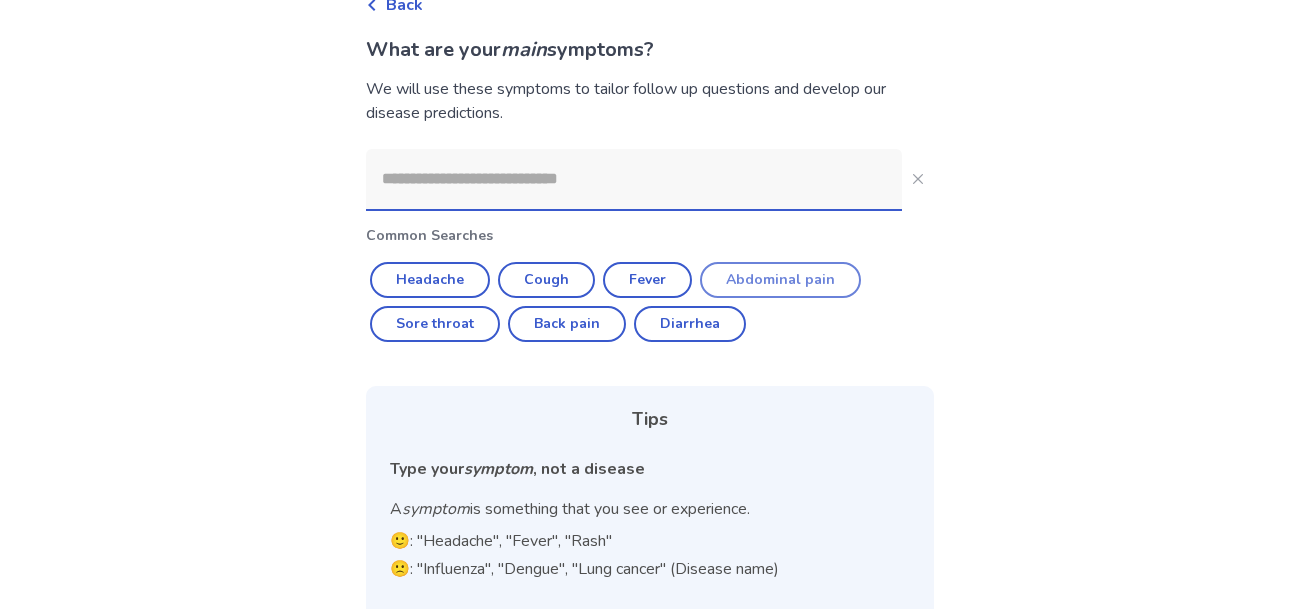 click on "Abdominal pain" 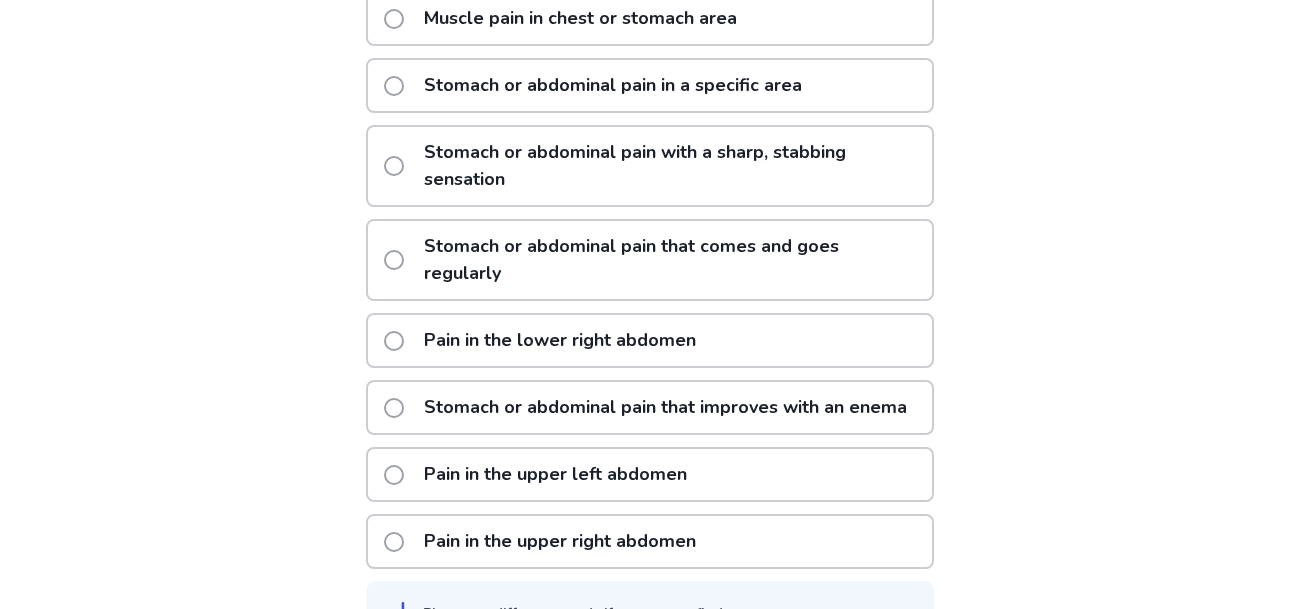 scroll, scrollTop: 515, scrollLeft: 0, axis: vertical 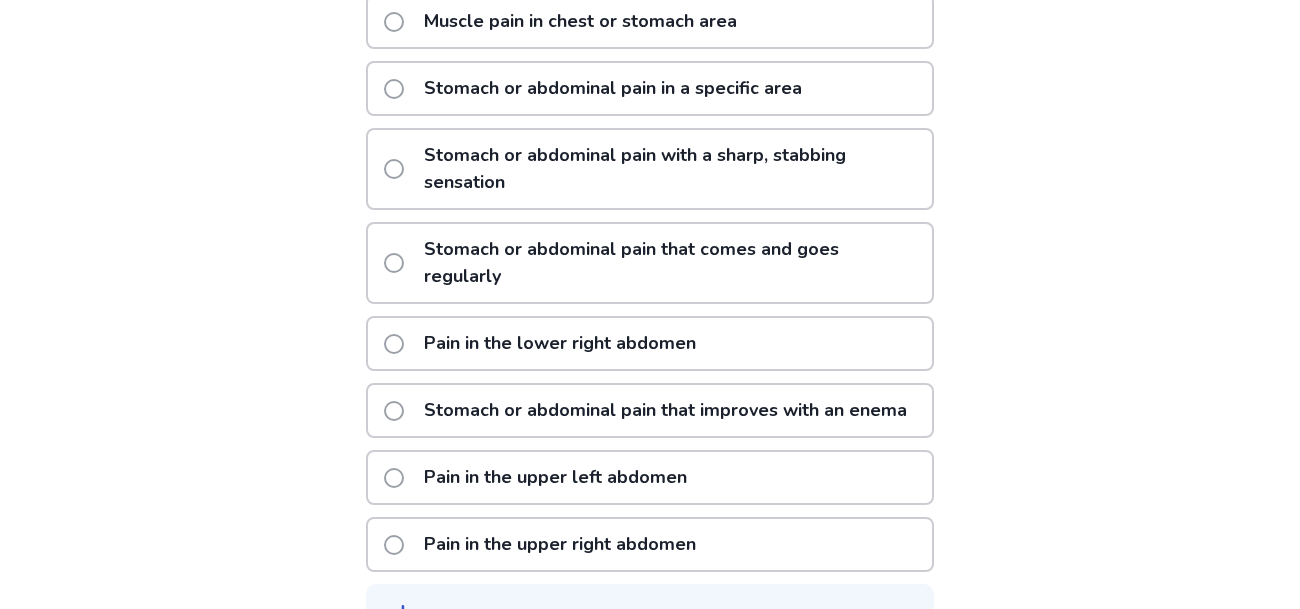 click 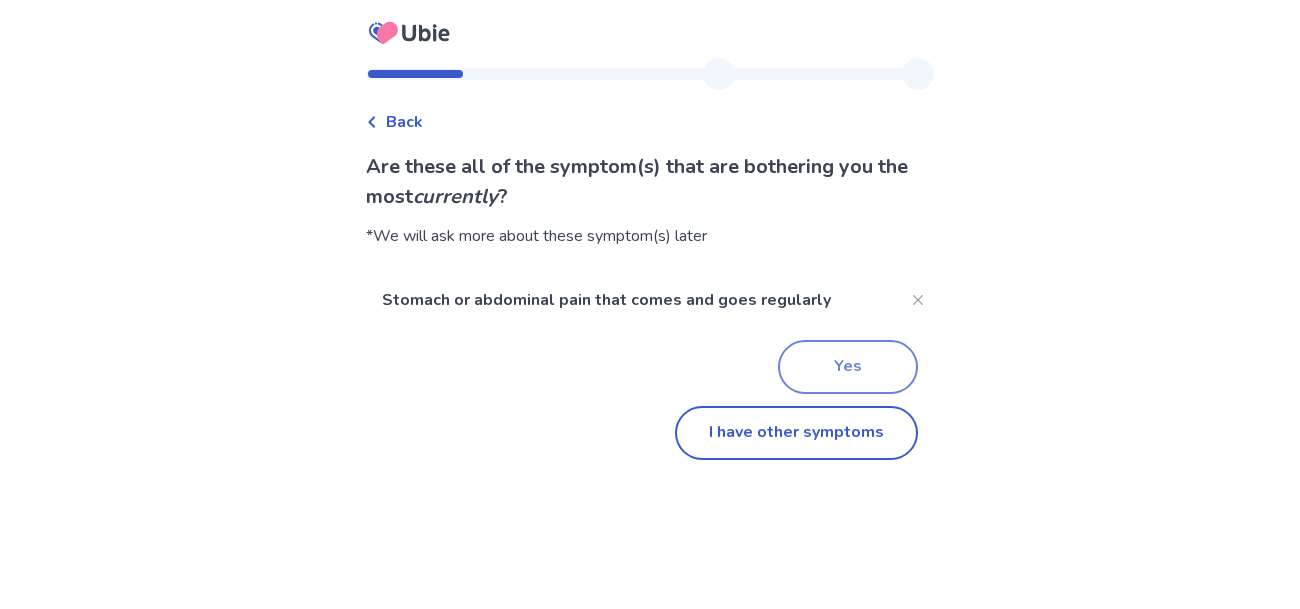 click on "Yes" 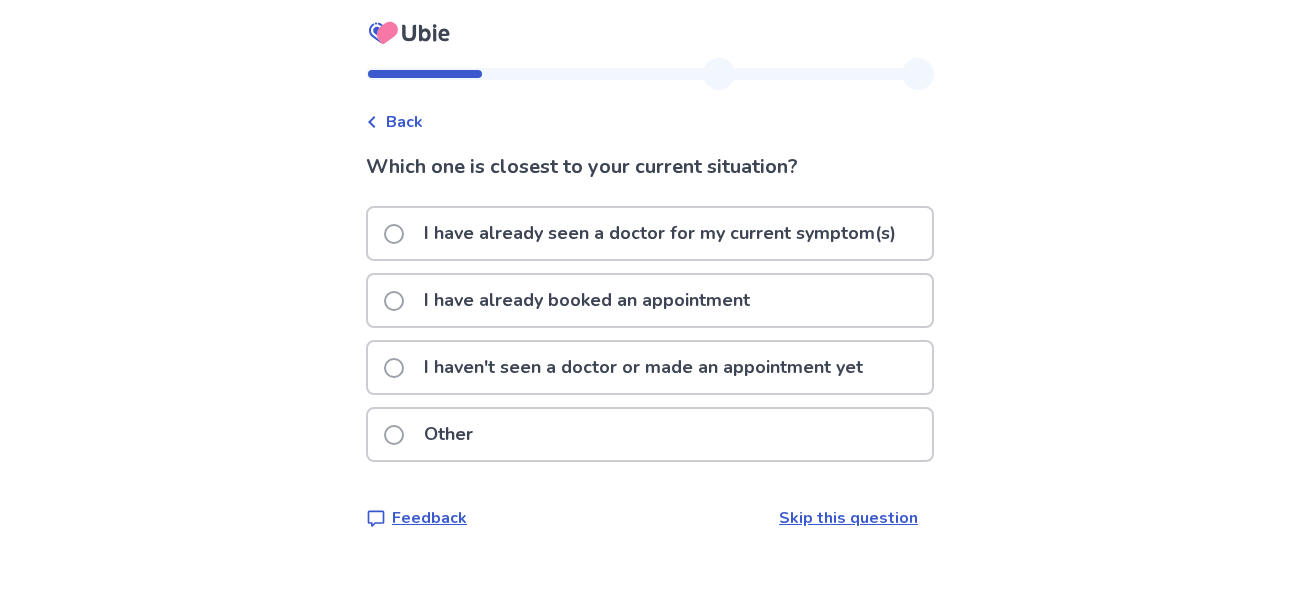 click on "Skip this question" at bounding box center [848, 518] 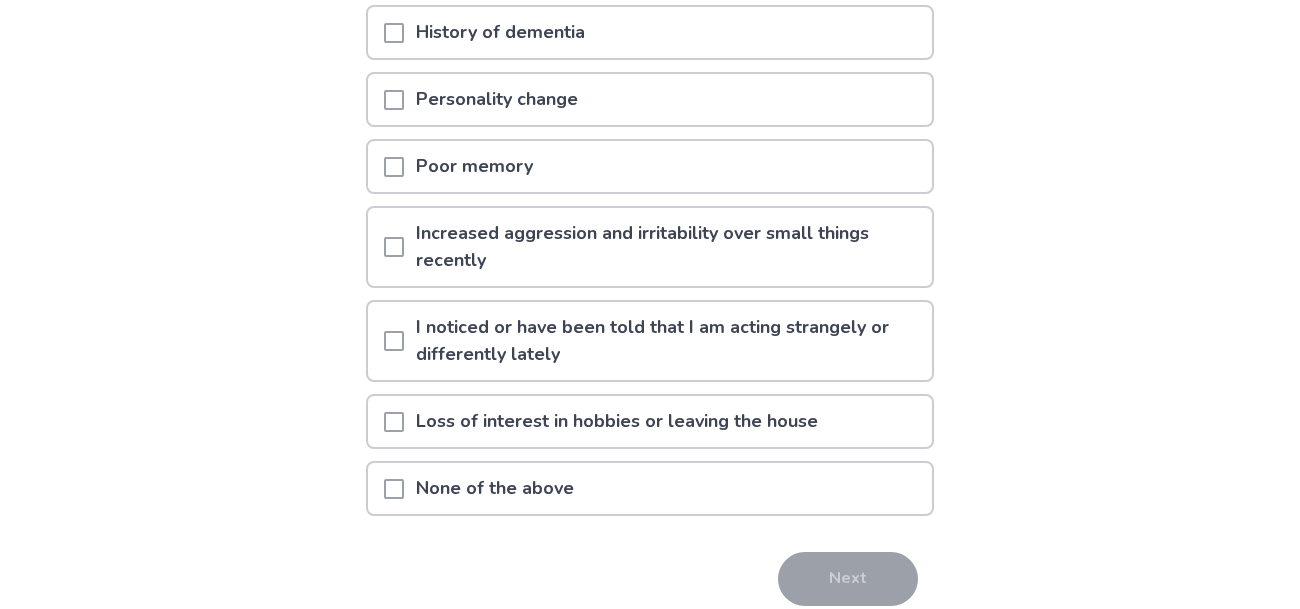 scroll, scrollTop: 498, scrollLeft: 0, axis: vertical 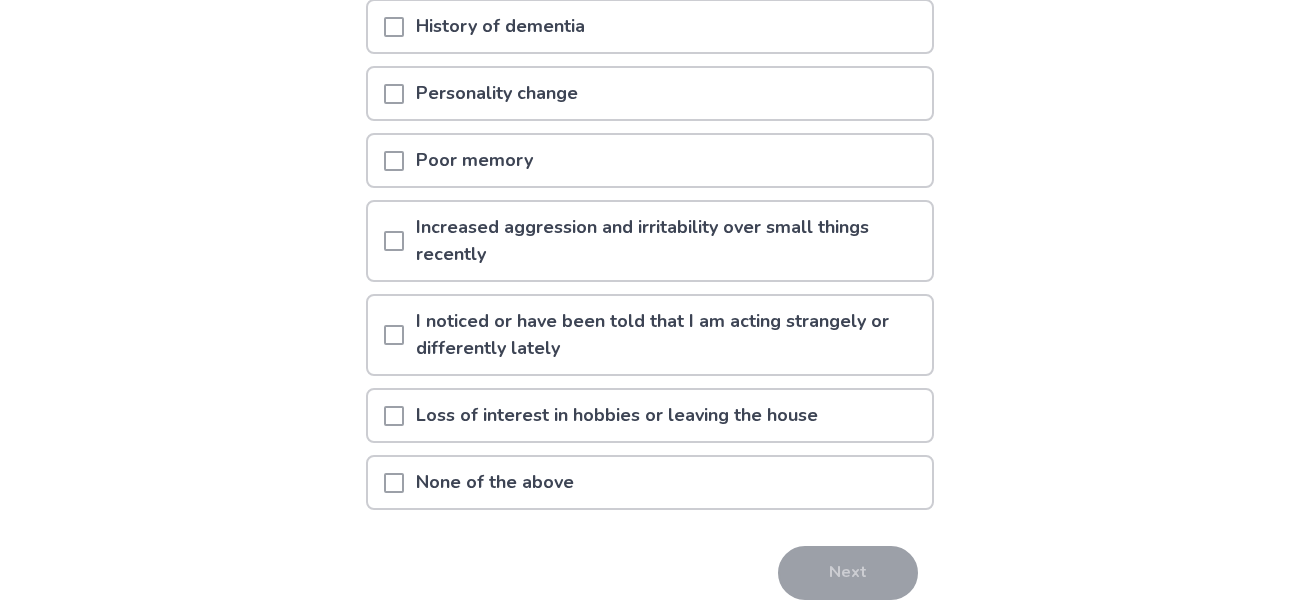 click at bounding box center (394, 483) 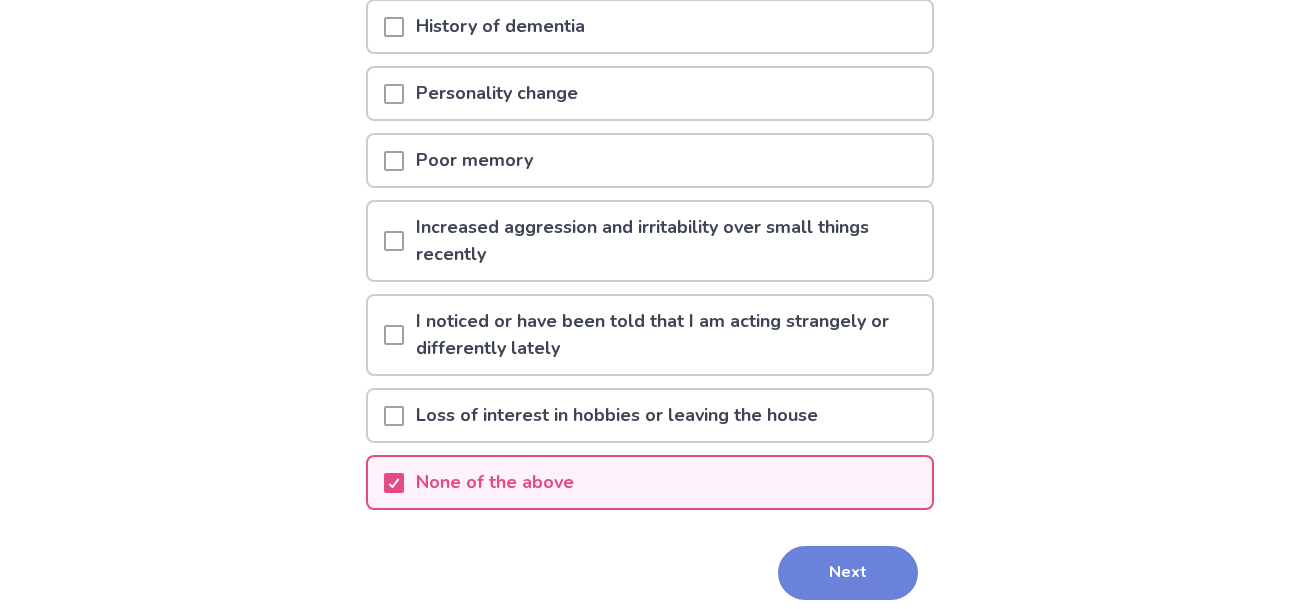 click on "Next" at bounding box center (848, 573) 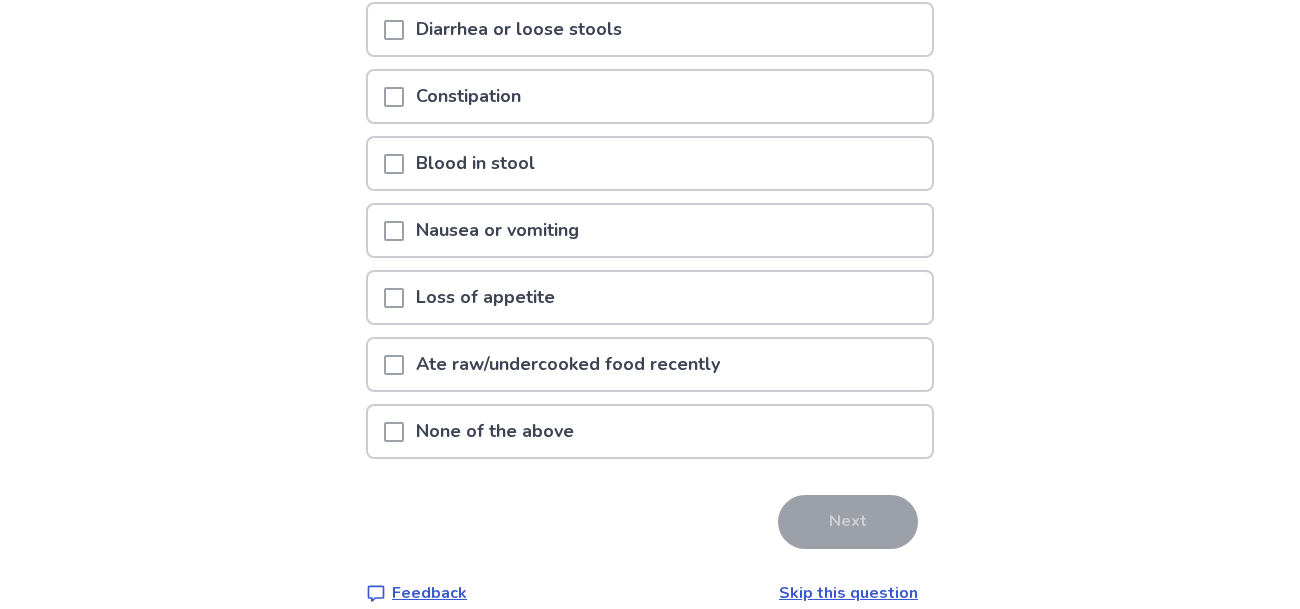 scroll, scrollTop: 339, scrollLeft: 0, axis: vertical 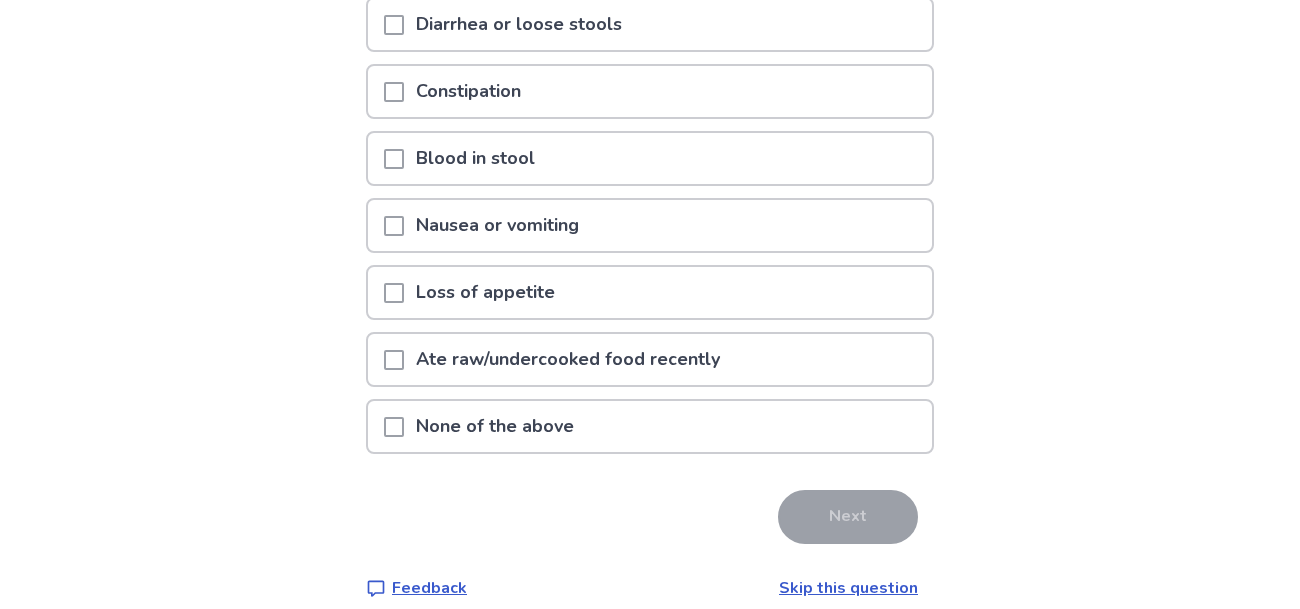 click at bounding box center (394, 293) 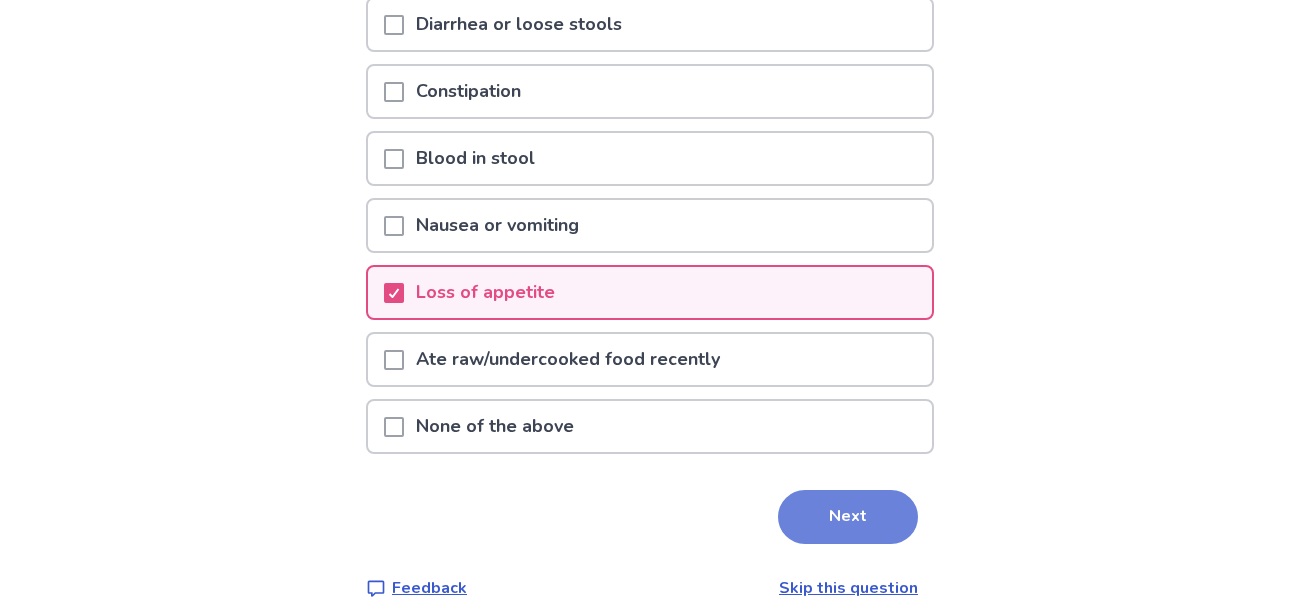 click on "Next" at bounding box center (848, 517) 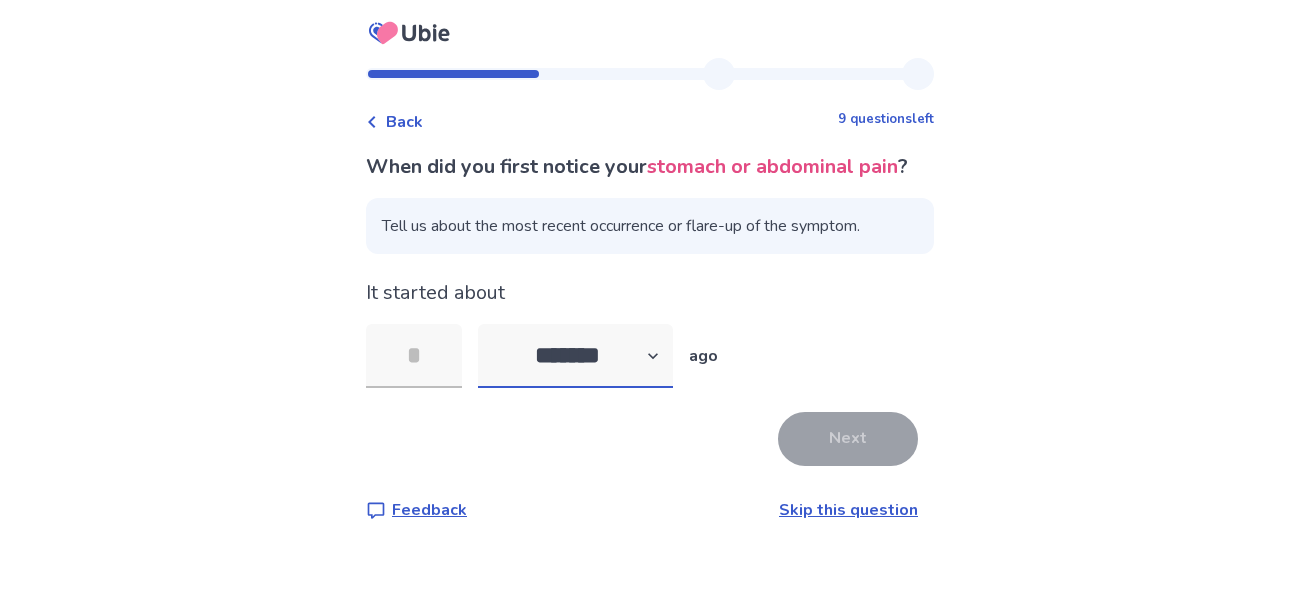 click on "******* ****** ******* ******** *******" at bounding box center (575, 356) 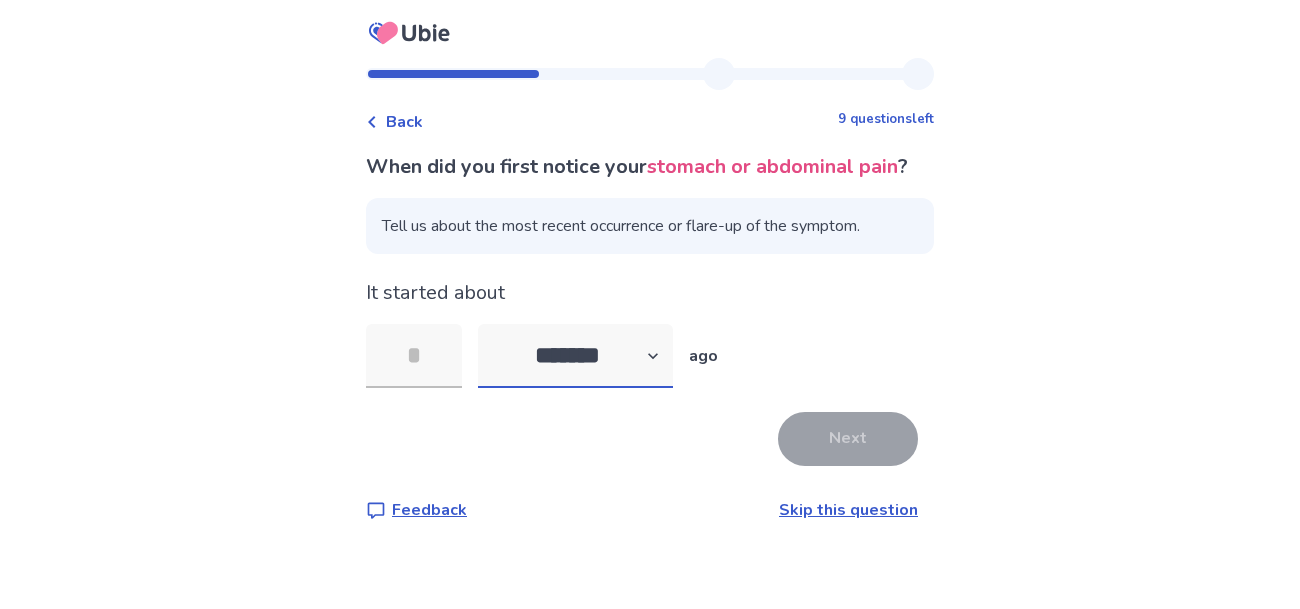 select on "*" 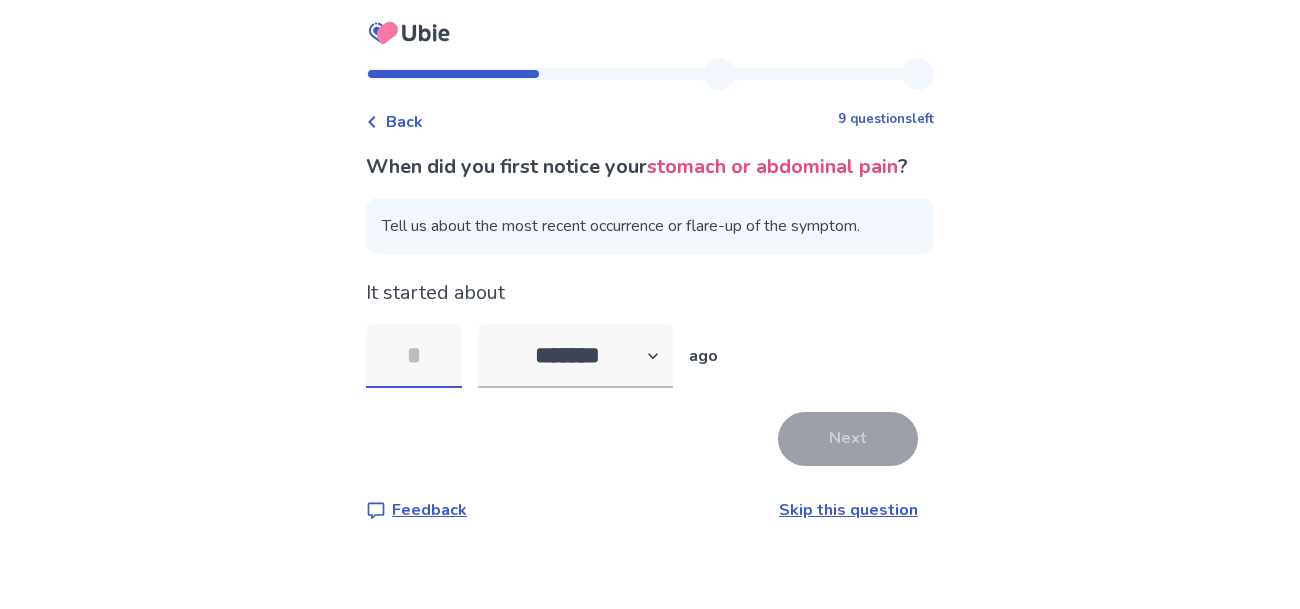 click at bounding box center [414, 356] 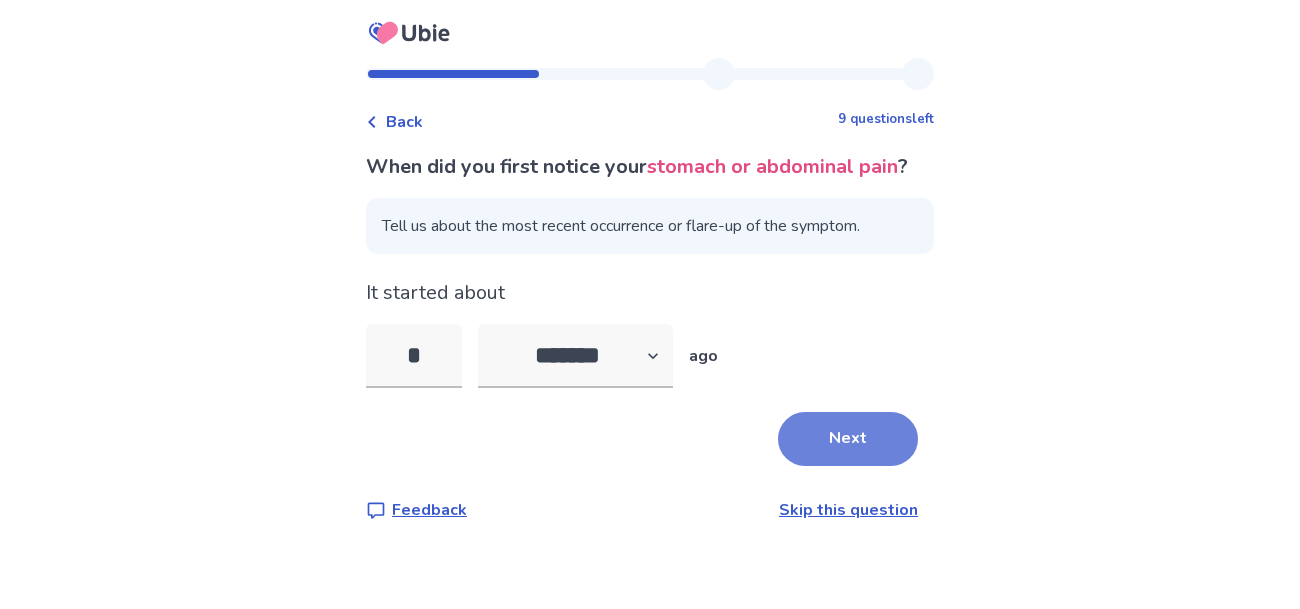 click on "Next" at bounding box center (848, 439) 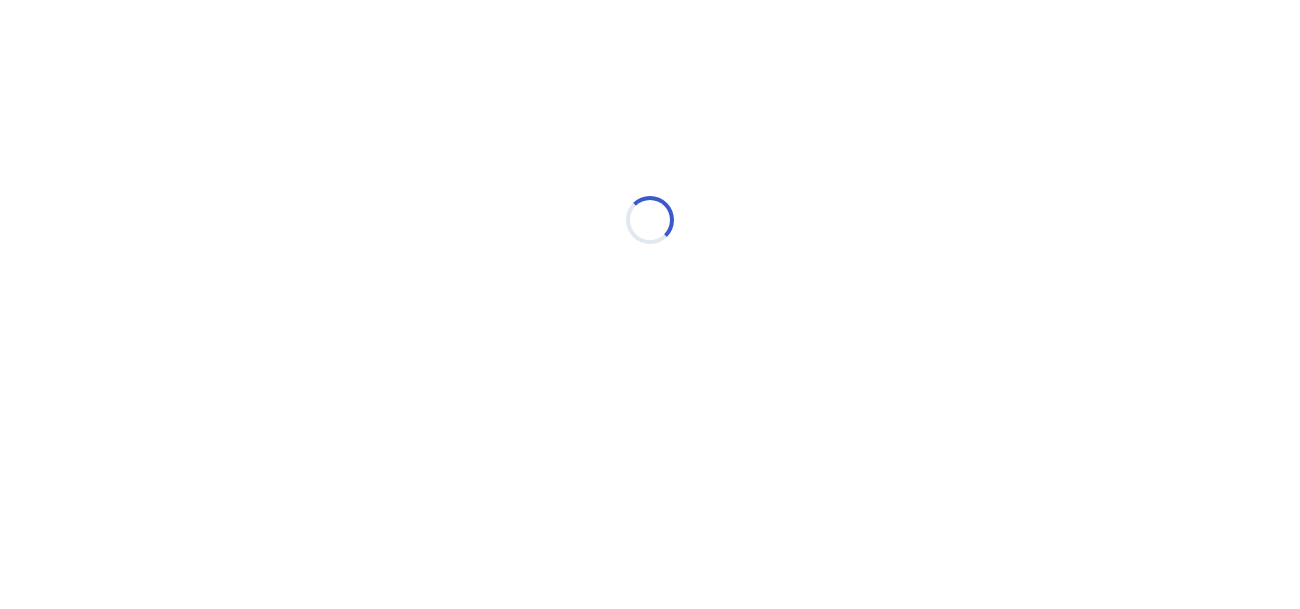select on "*" 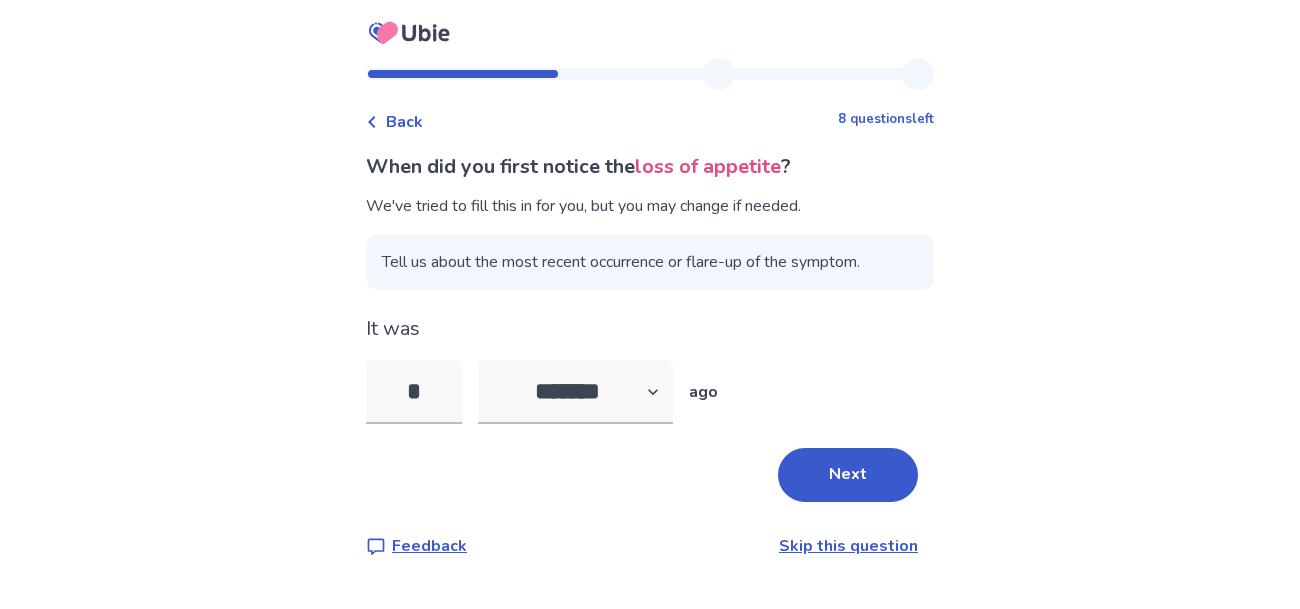 click on "Back 8   questions  left When did you first notice the  loss of appetite ? We've tried to fill this in for you, but you may change if needed.
Tell us about the most recent occurrence or flare-up of the symptom. It was  * ******* ****** ******* ******** *******  ago Next Feedback Skip this question" at bounding box center [650, 304] 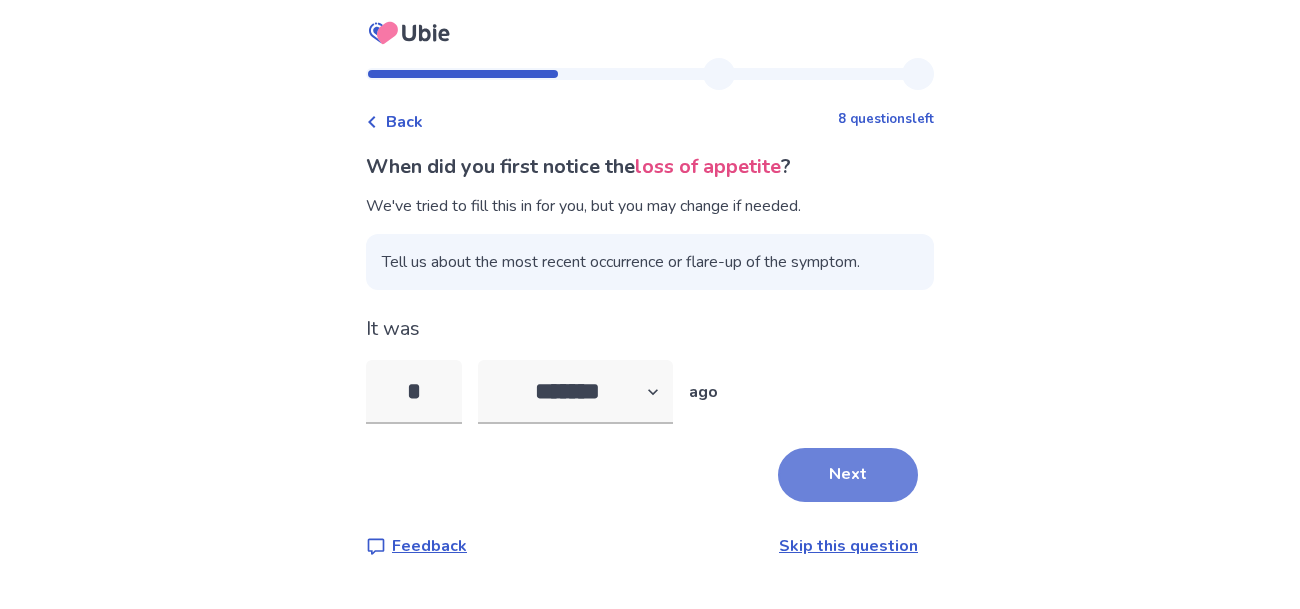 click on "Next" at bounding box center [848, 475] 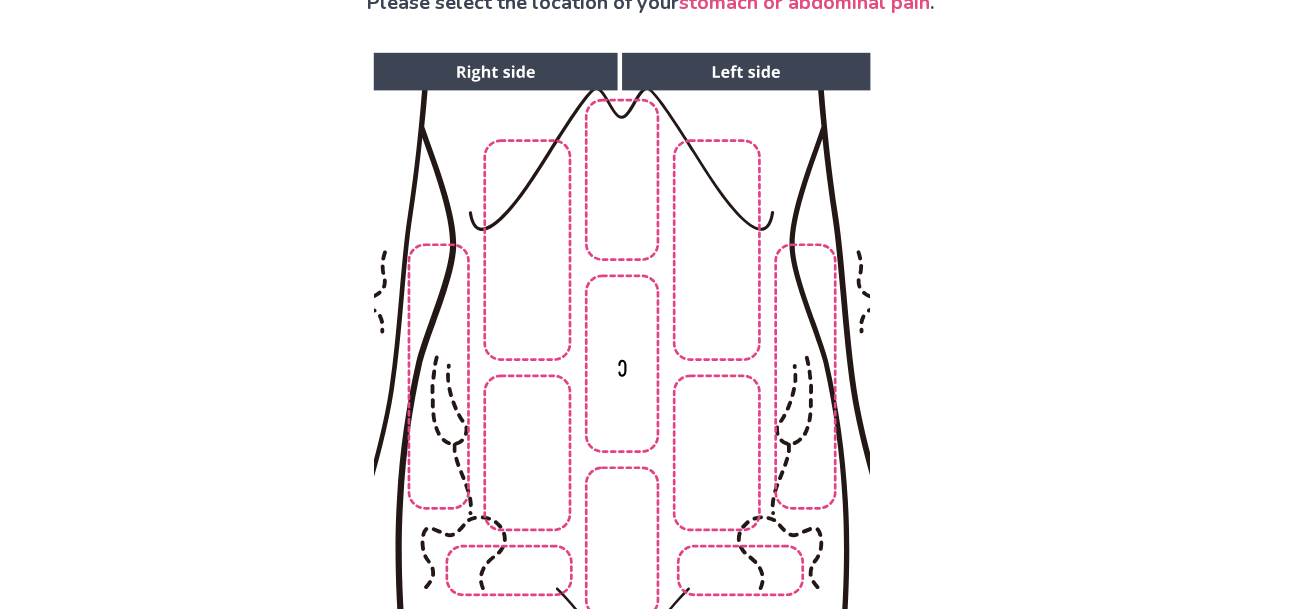 scroll, scrollTop: 157, scrollLeft: 0, axis: vertical 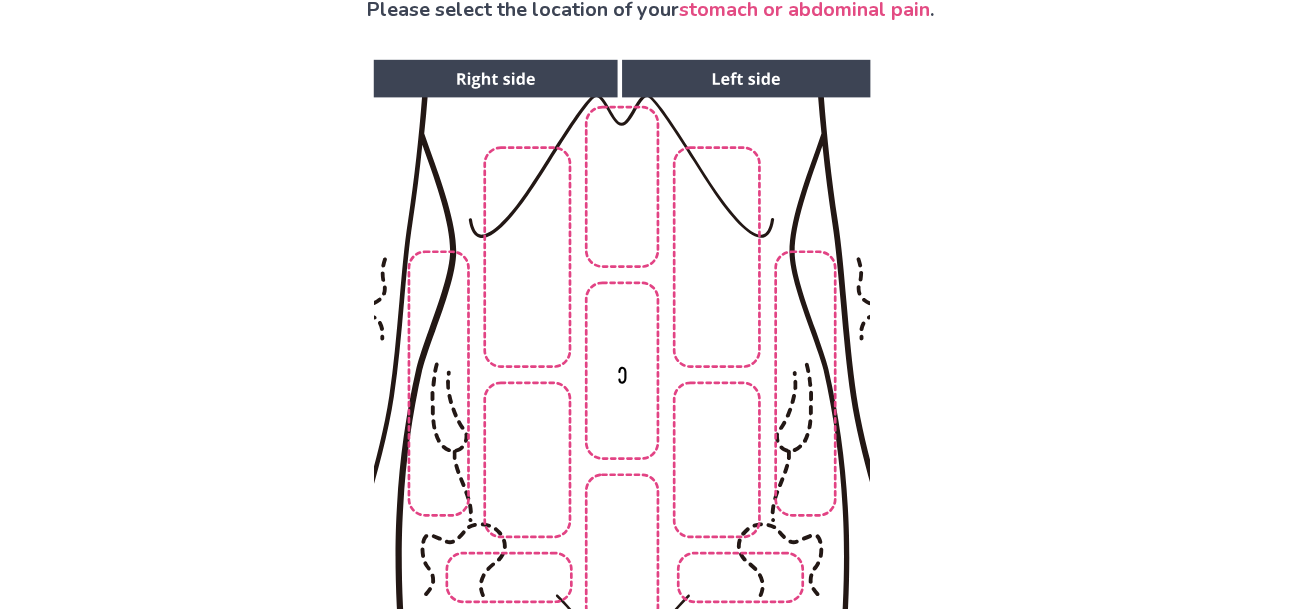 click at bounding box center (621, 395) 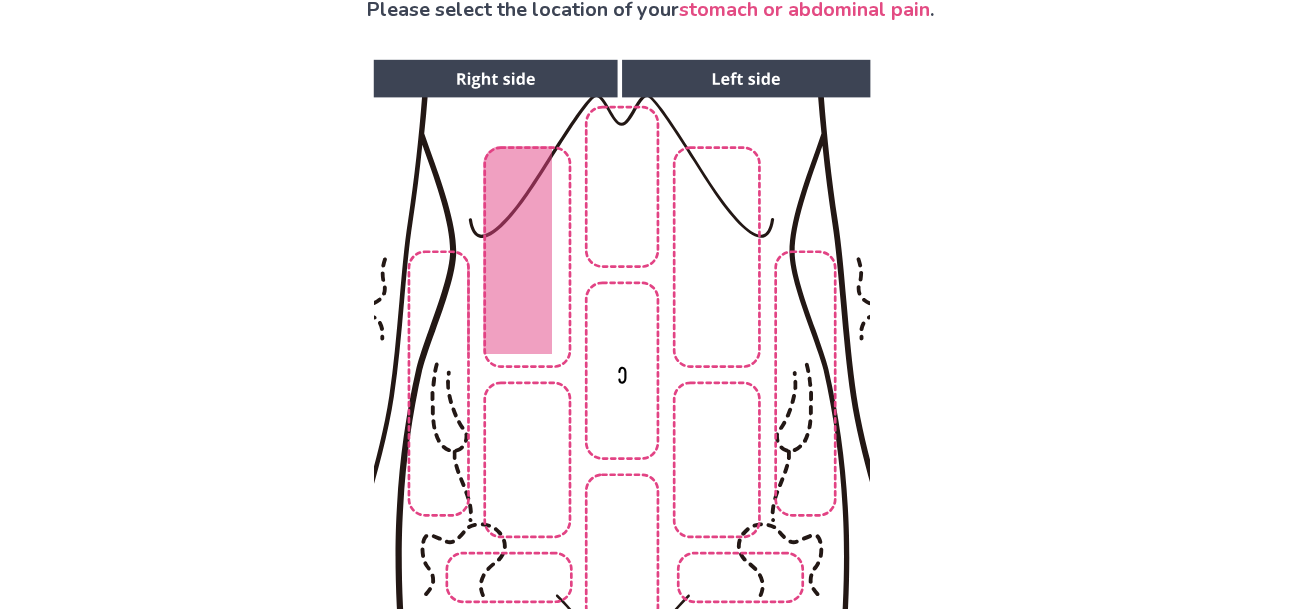 click at bounding box center (621, 395) 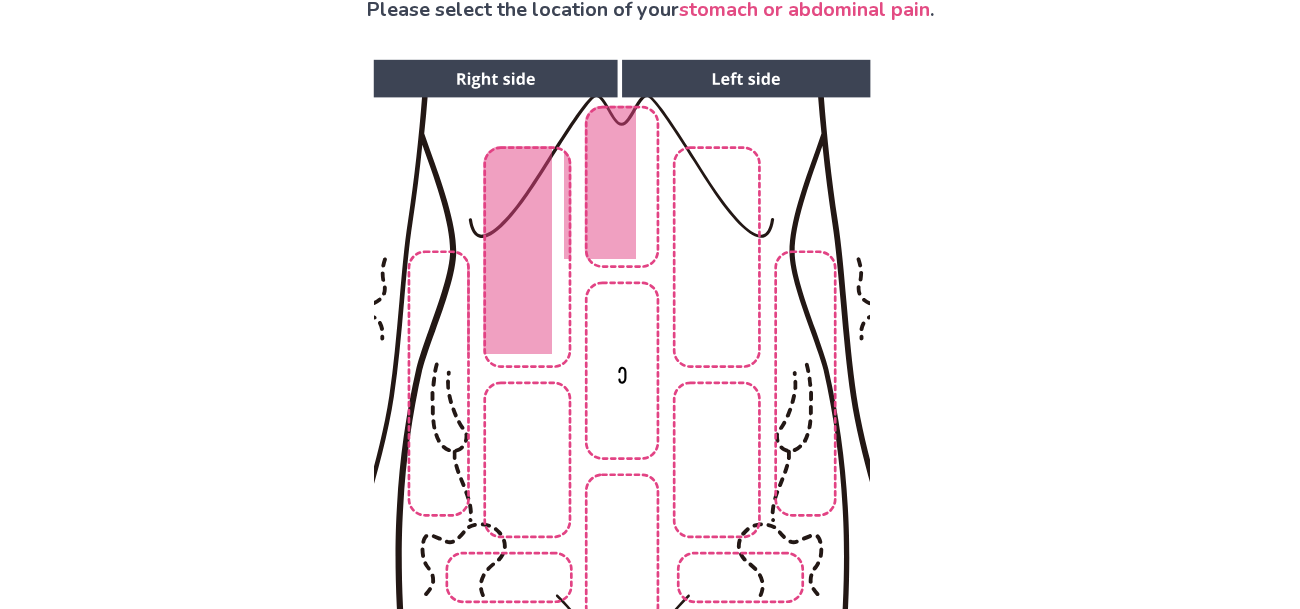 click at bounding box center [621, 395] 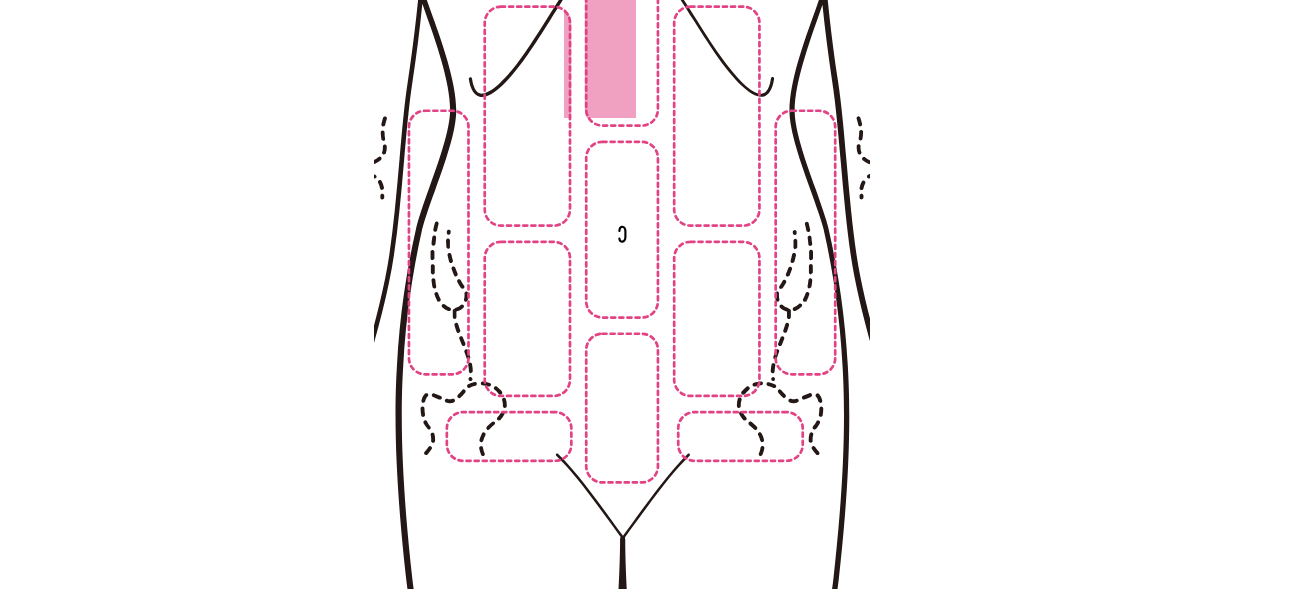 scroll, scrollTop: 307, scrollLeft: 0, axis: vertical 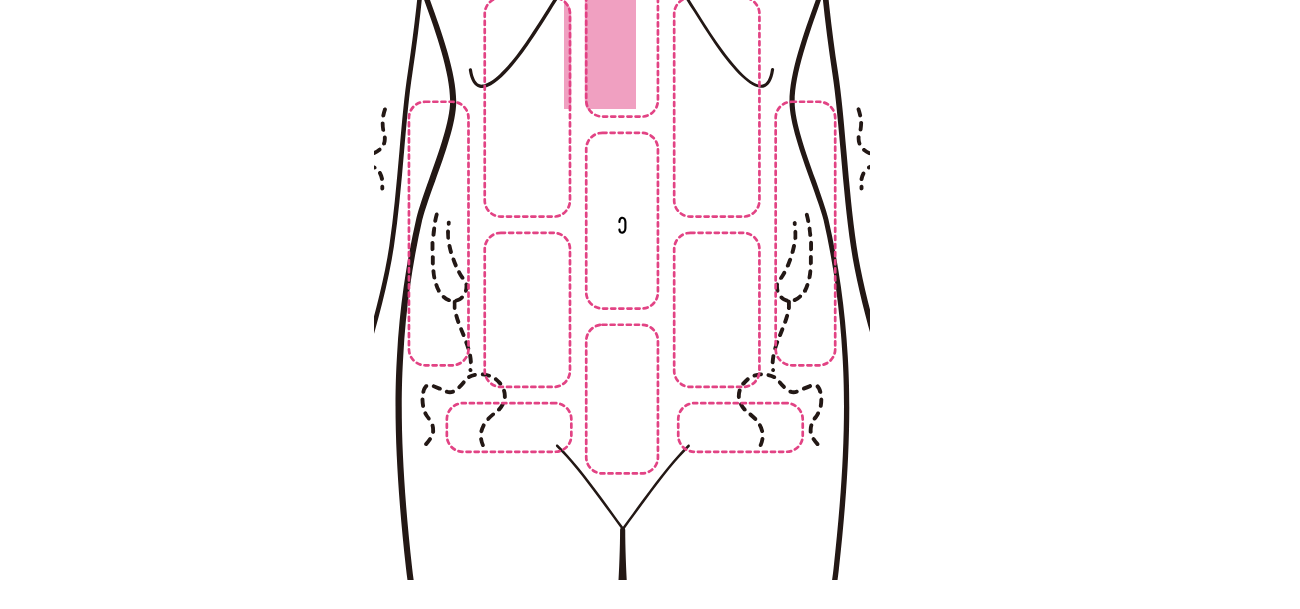 click at bounding box center [621, 245] 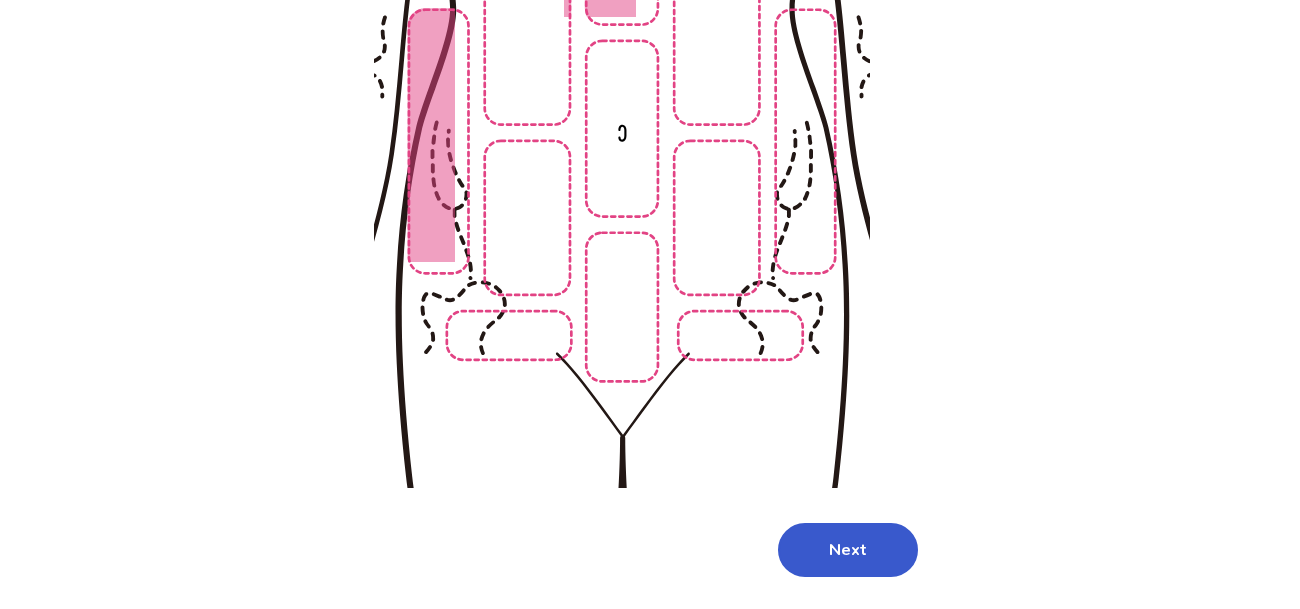 scroll, scrollTop: 454, scrollLeft: 0, axis: vertical 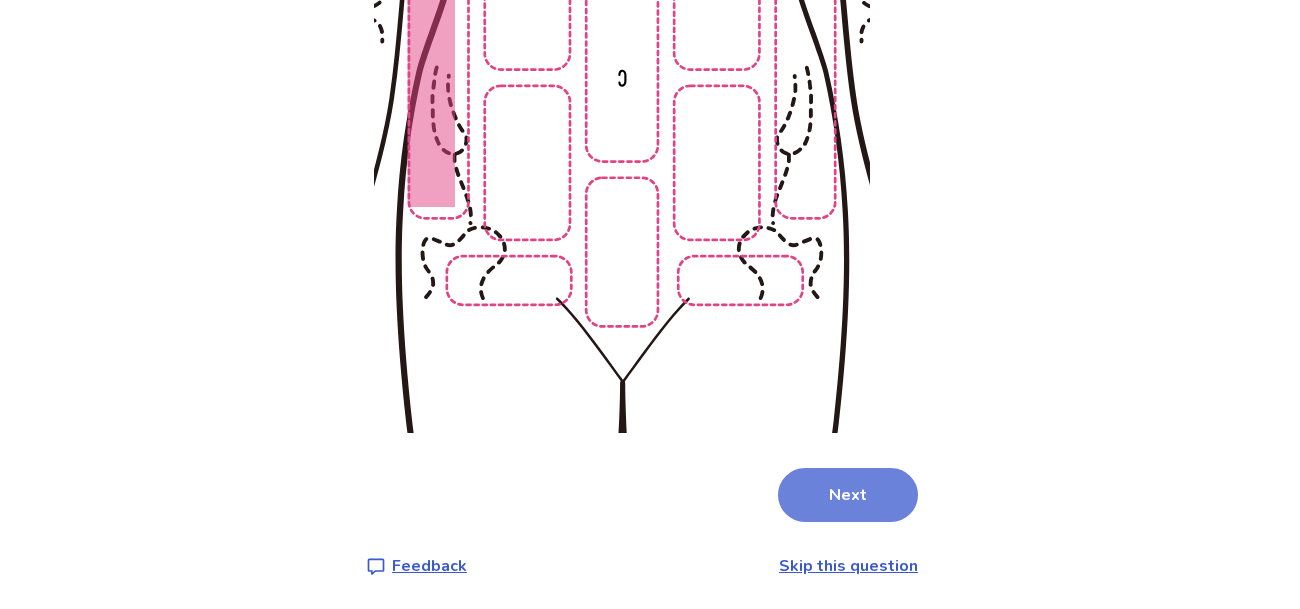 click on "Next" at bounding box center (848, 495) 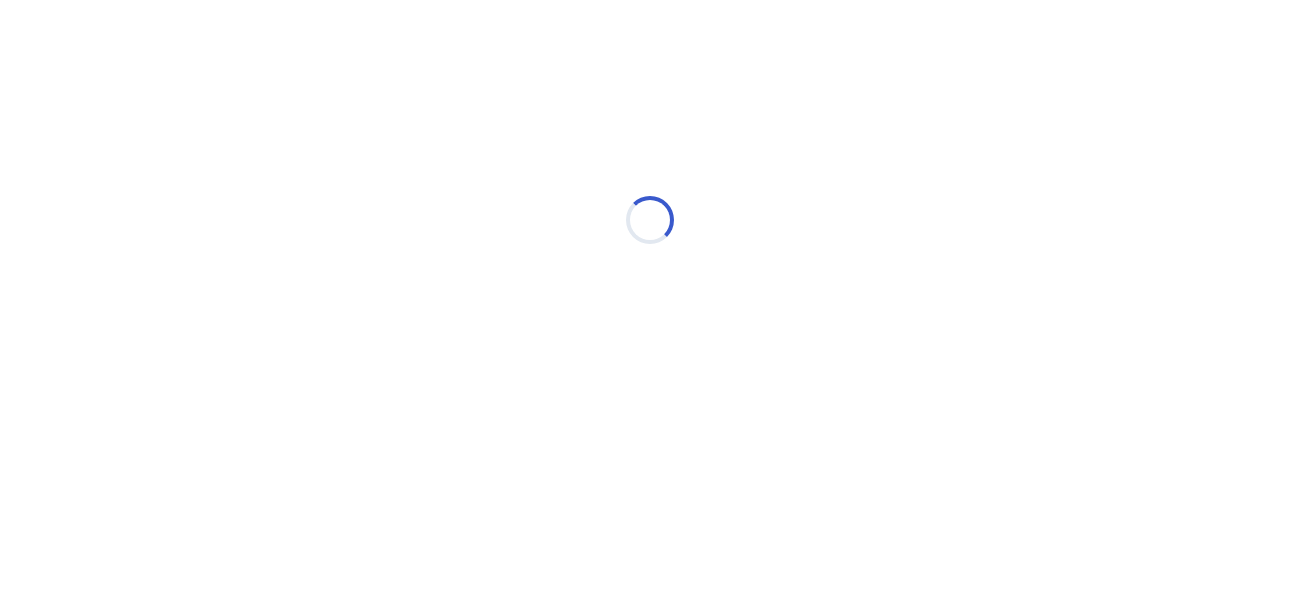 scroll, scrollTop: 0, scrollLeft: 0, axis: both 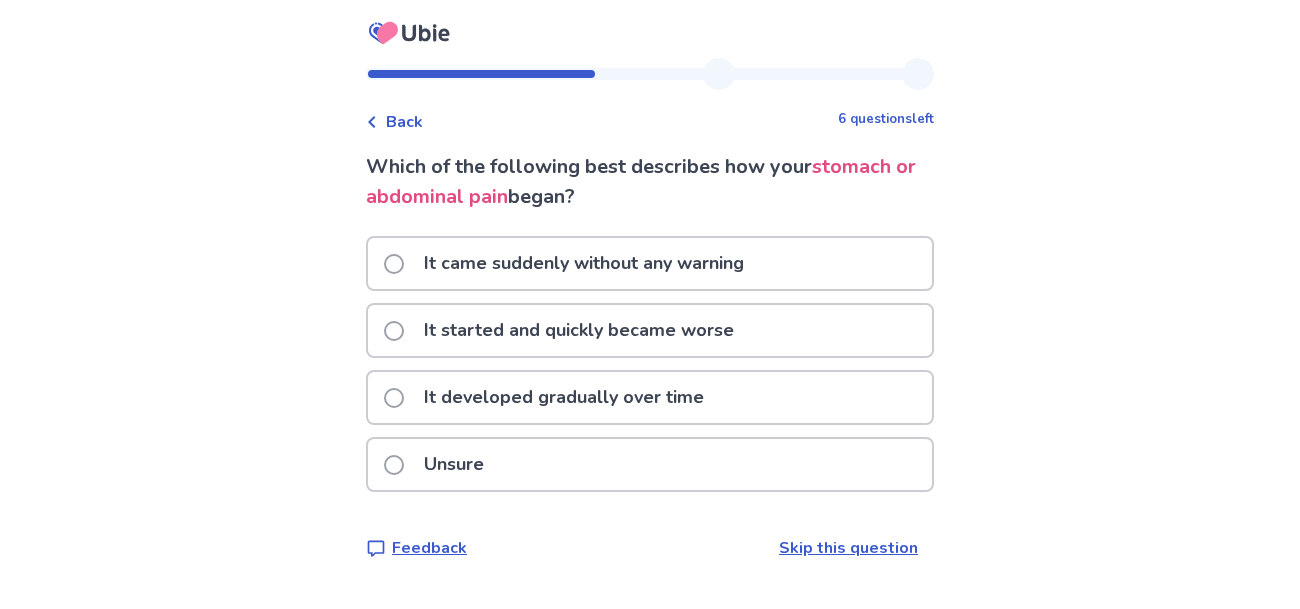click on "It developed gradually over time" at bounding box center (564, 397) 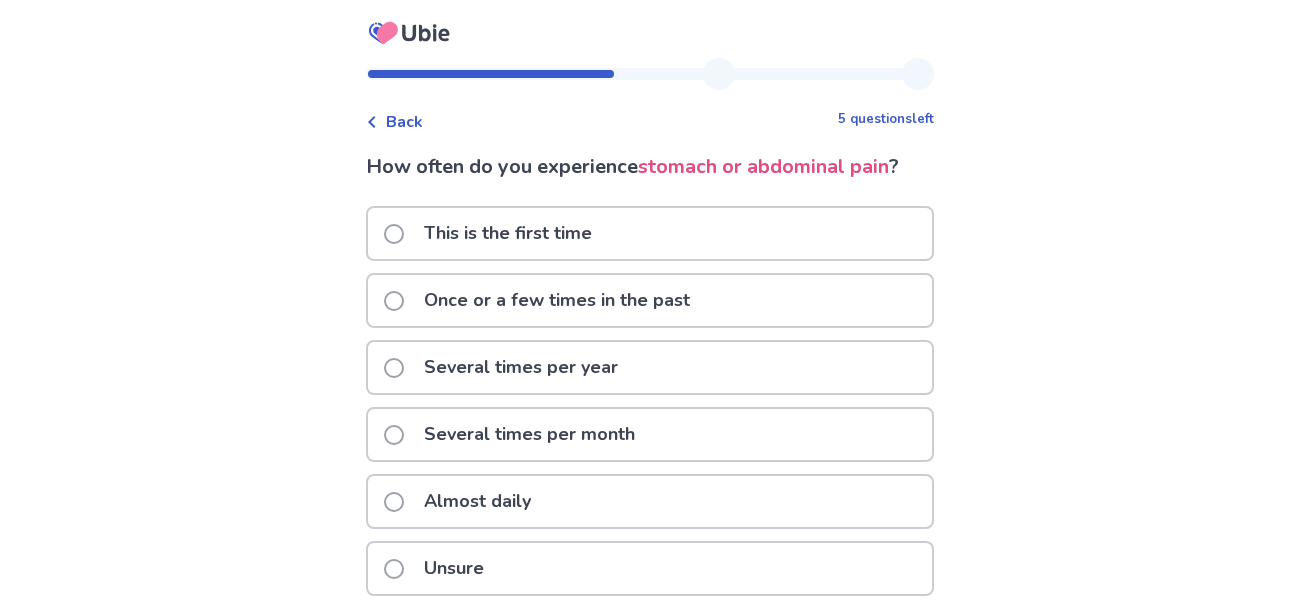 click at bounding box center [394, 502] 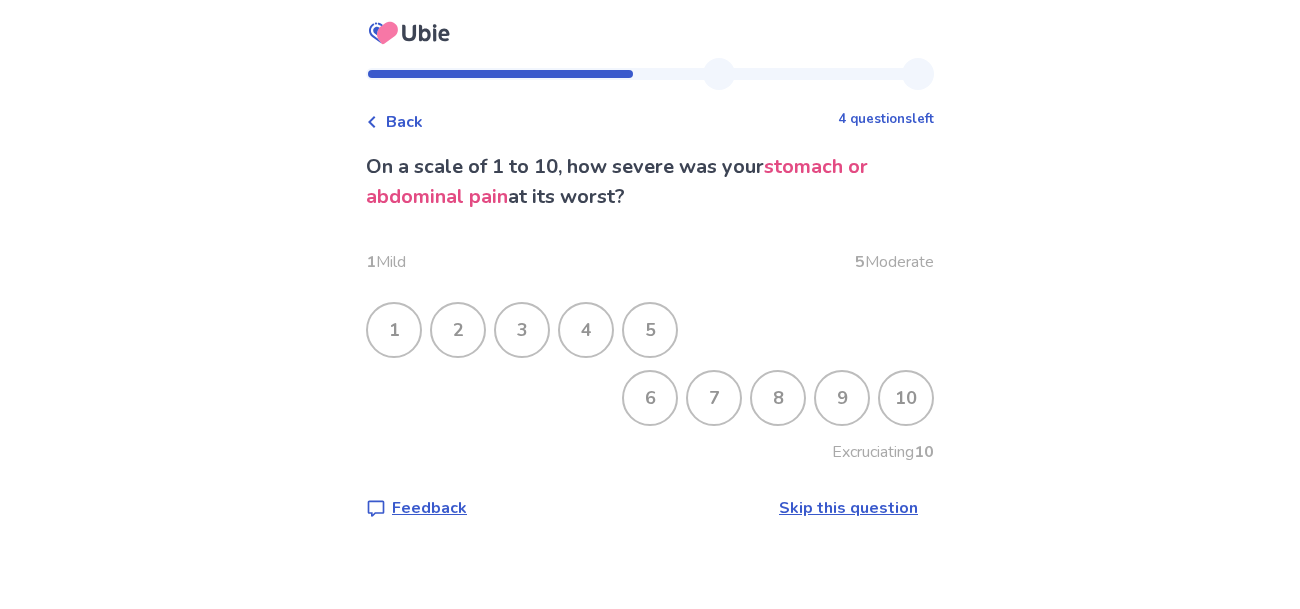 click on "7" at bounding box center (714, 398) 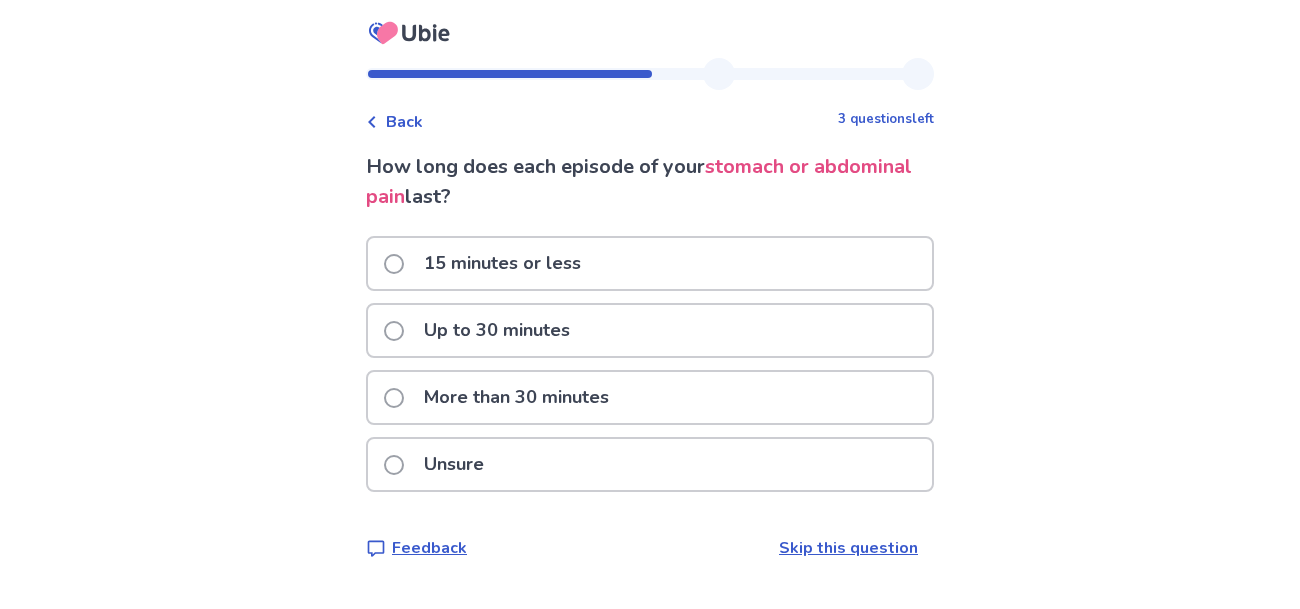 click at bounding box center (394, 465) 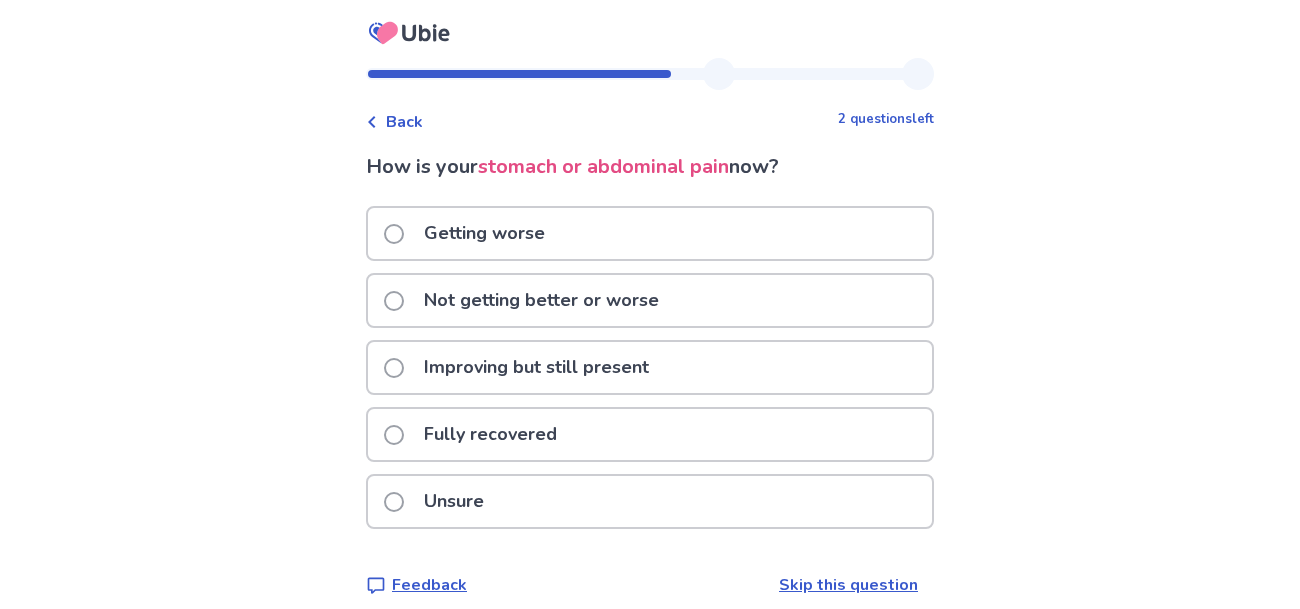 click at bounding box center [394, 301] 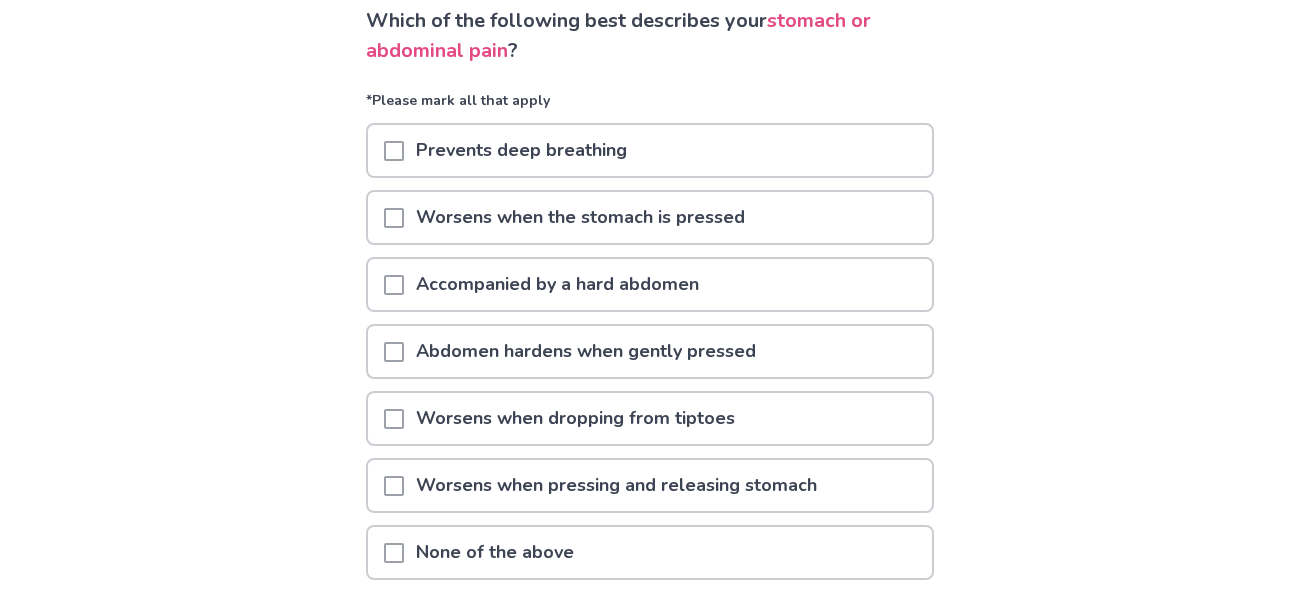 scroll, scrollTop: 138, scrollLeft: 0, axis: vertical 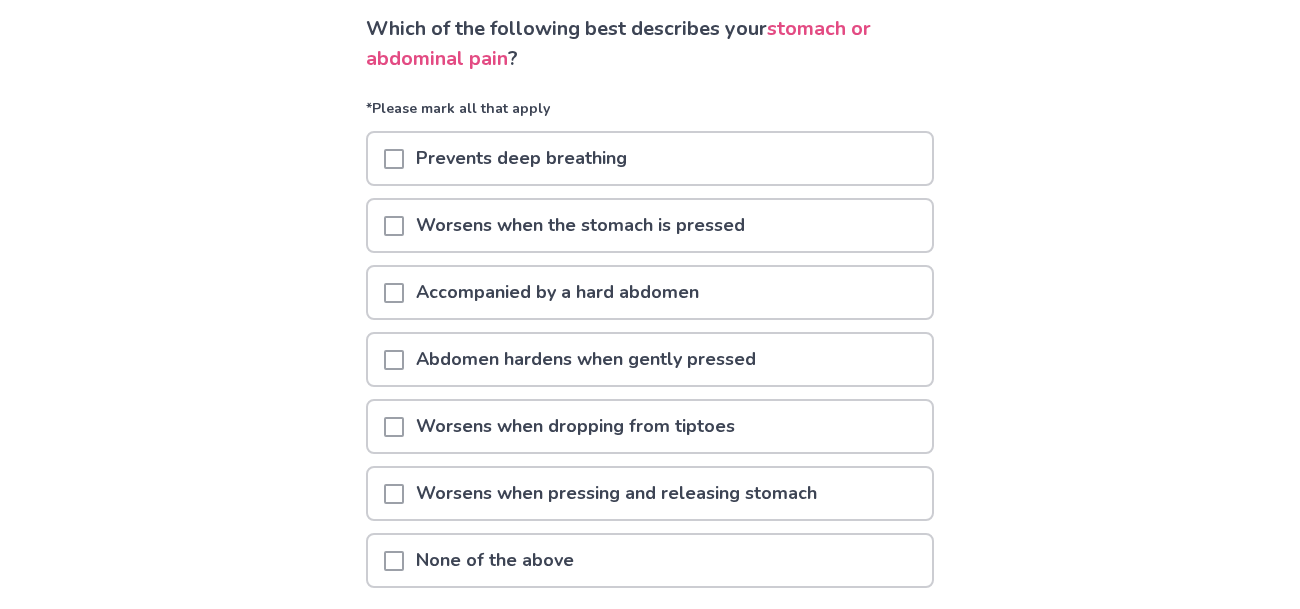 click at bounding box center (394, 226) 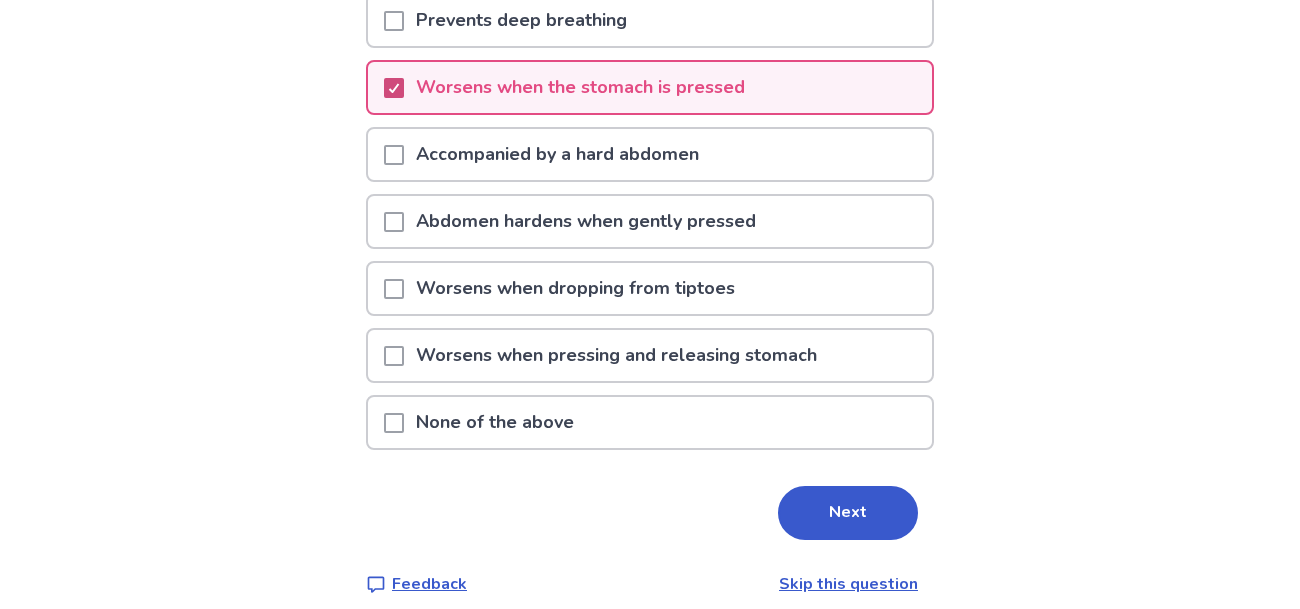 scroll, scrollTop: 293, scrollLeft: 0, axis: vertical 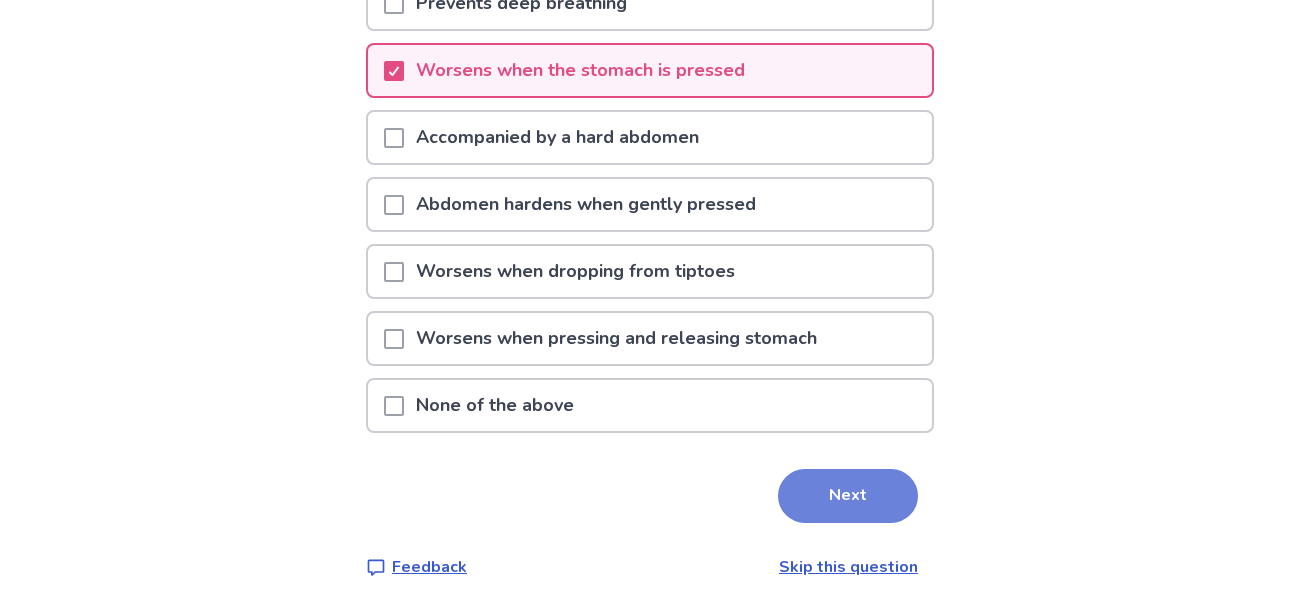 click on "Next" at bounding box center [848, 496] 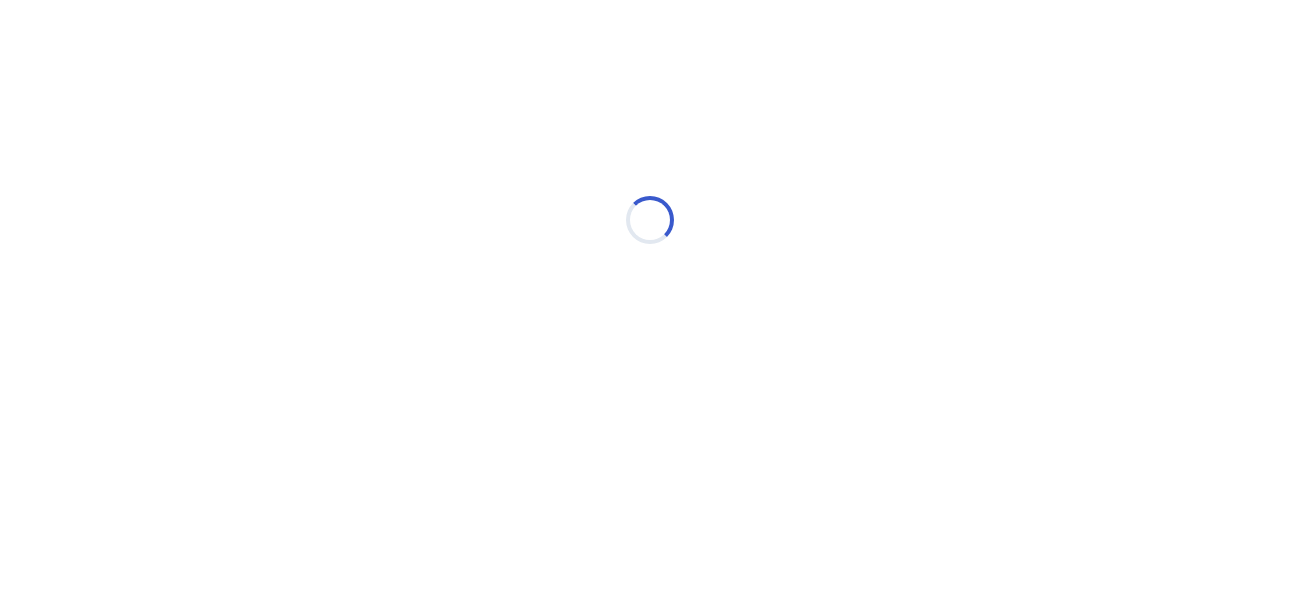 scroll, scrollTop: 0, scrollLeft: 0, axis: both 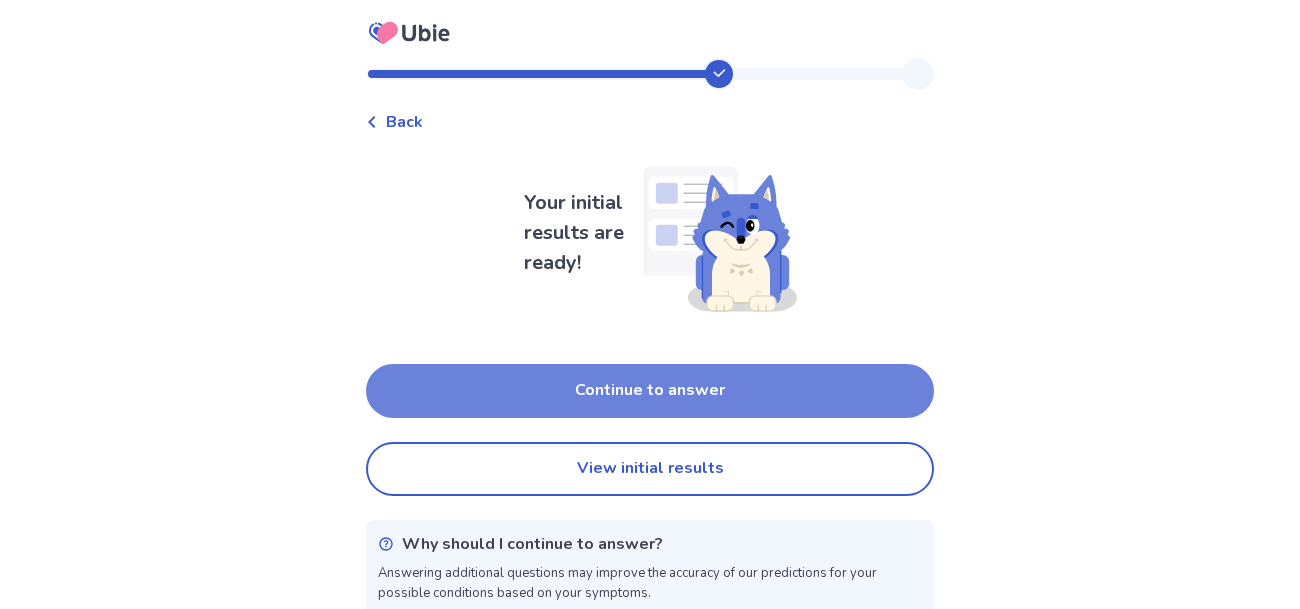 click on "Continue to answer" at bounding box center (650, 391) 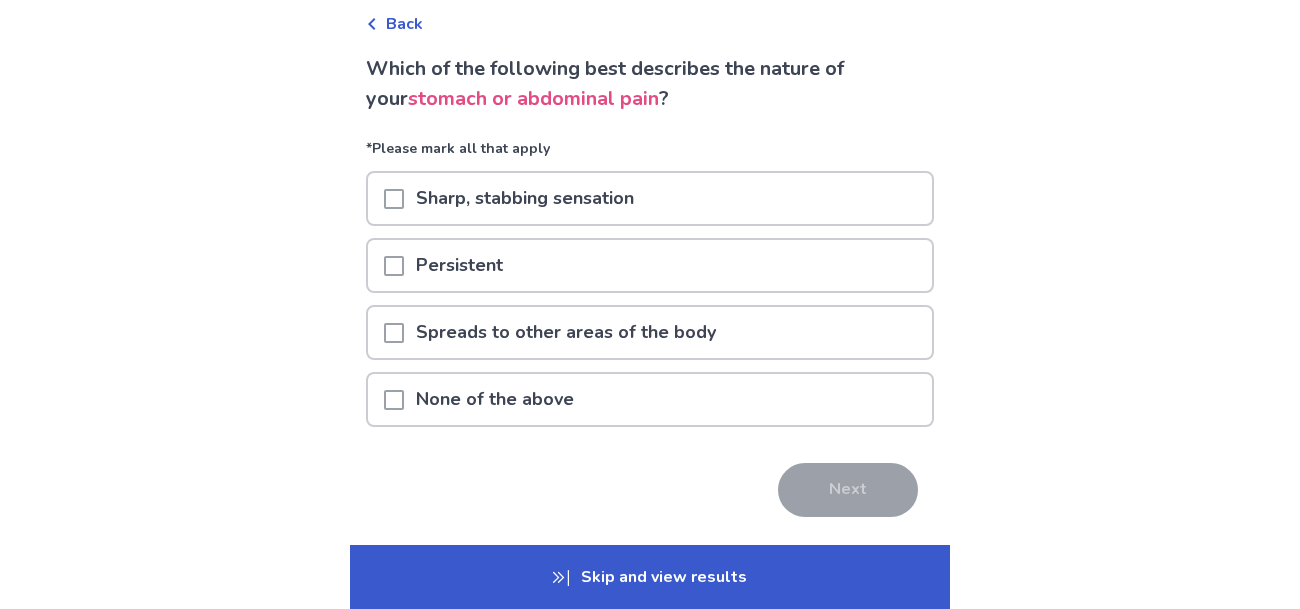 scroll, scrollTop: 101, scrollLeft: 0, axis: vertical 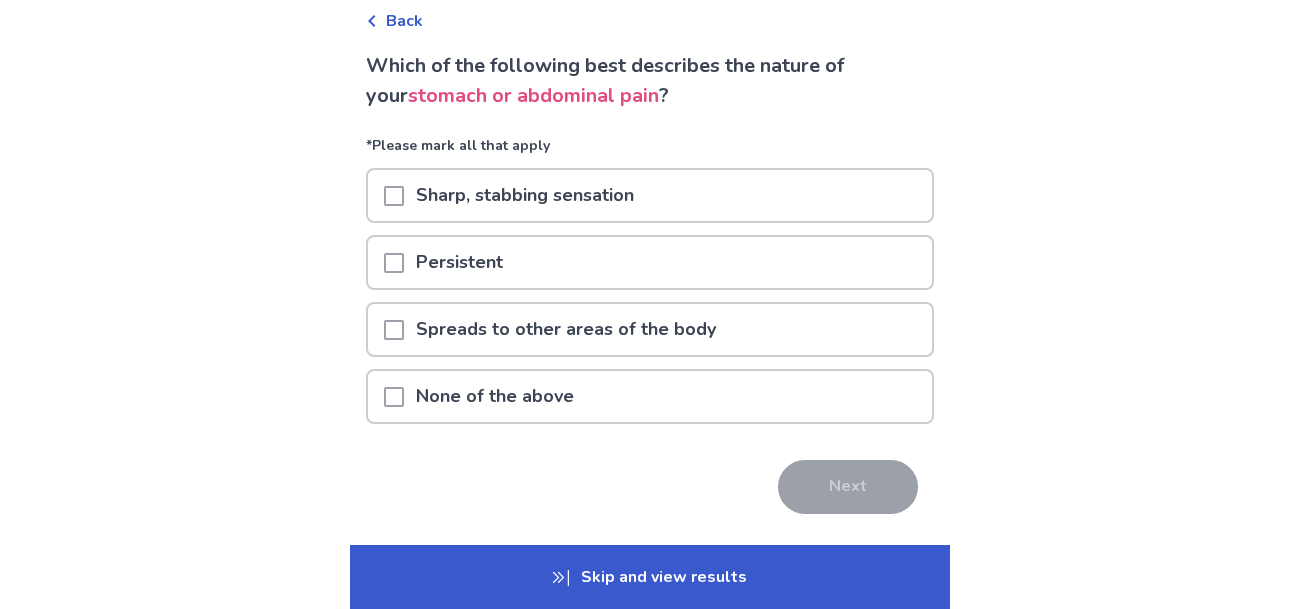 click at bounding box center (394, 263) 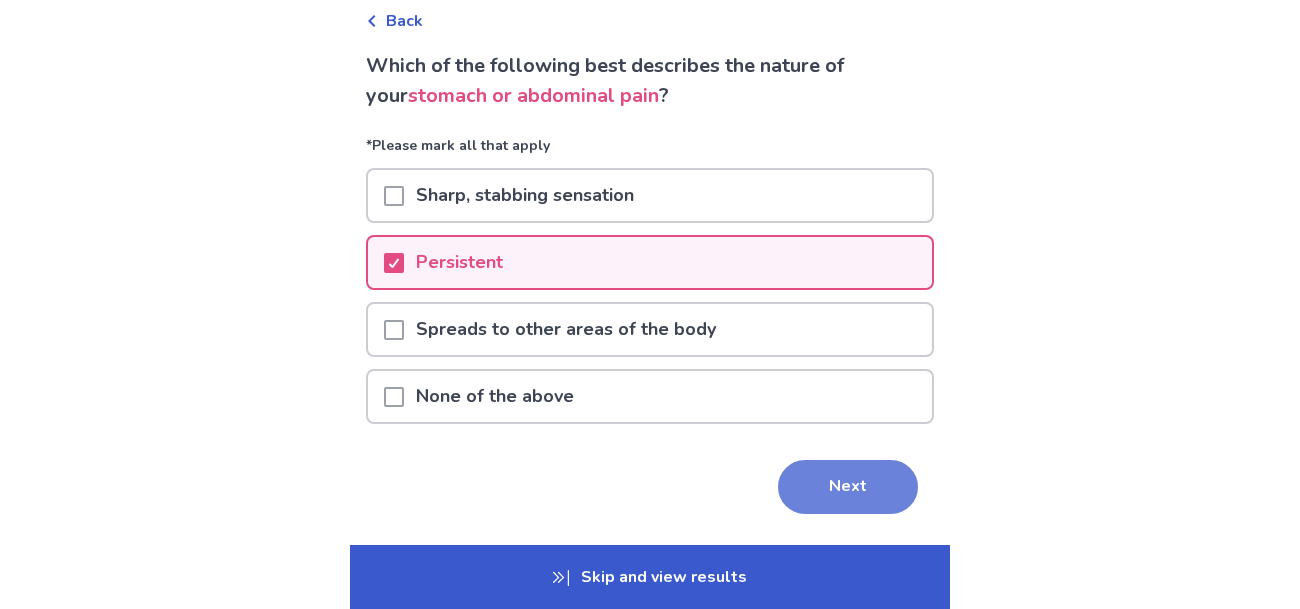 click on "Next" at bounding box center [848, 487] 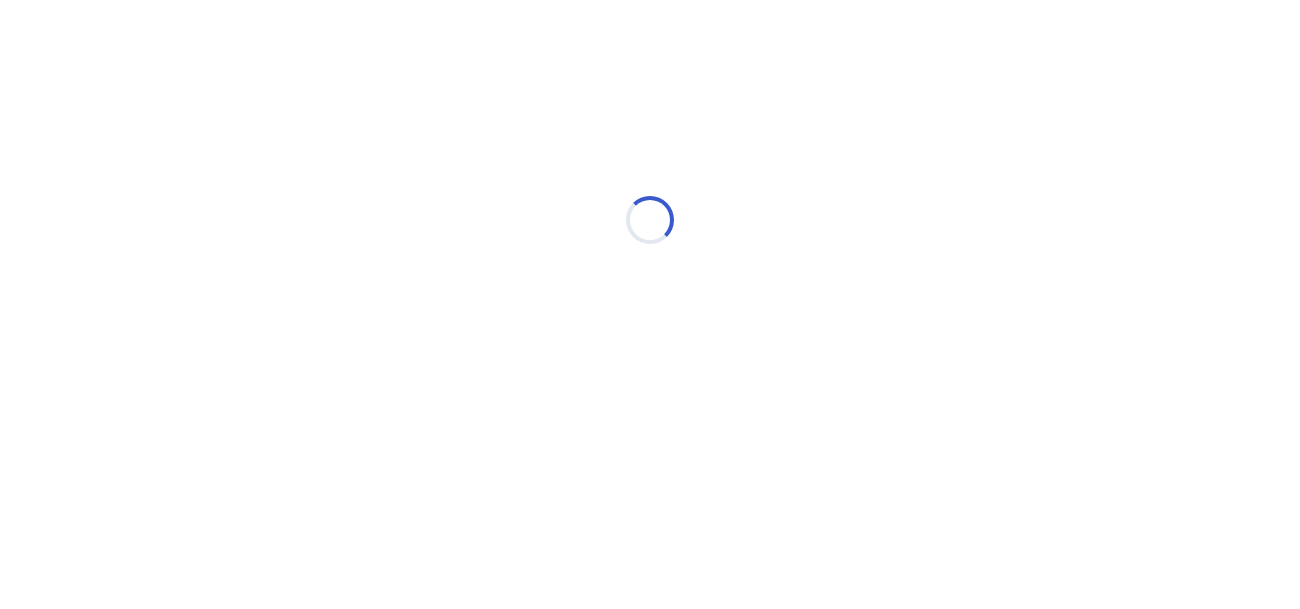 scroll, scrollTop: 0, scrollLeft: 0, axis: both 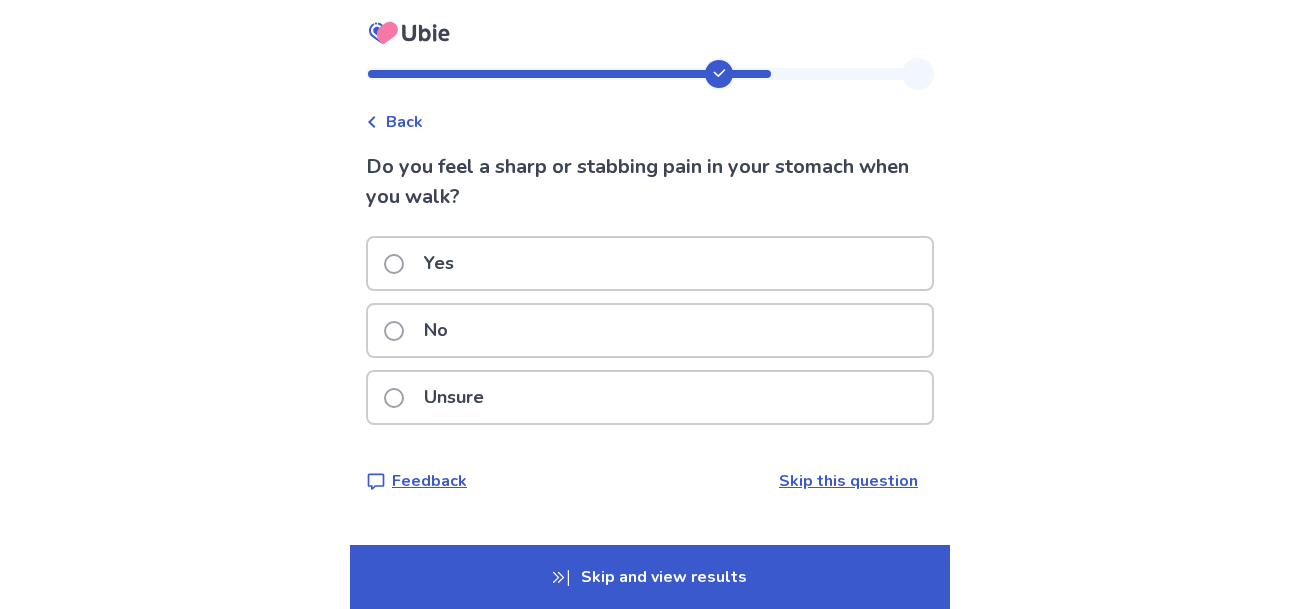 click on "Skip and view results" at bounding box center (650, 577) 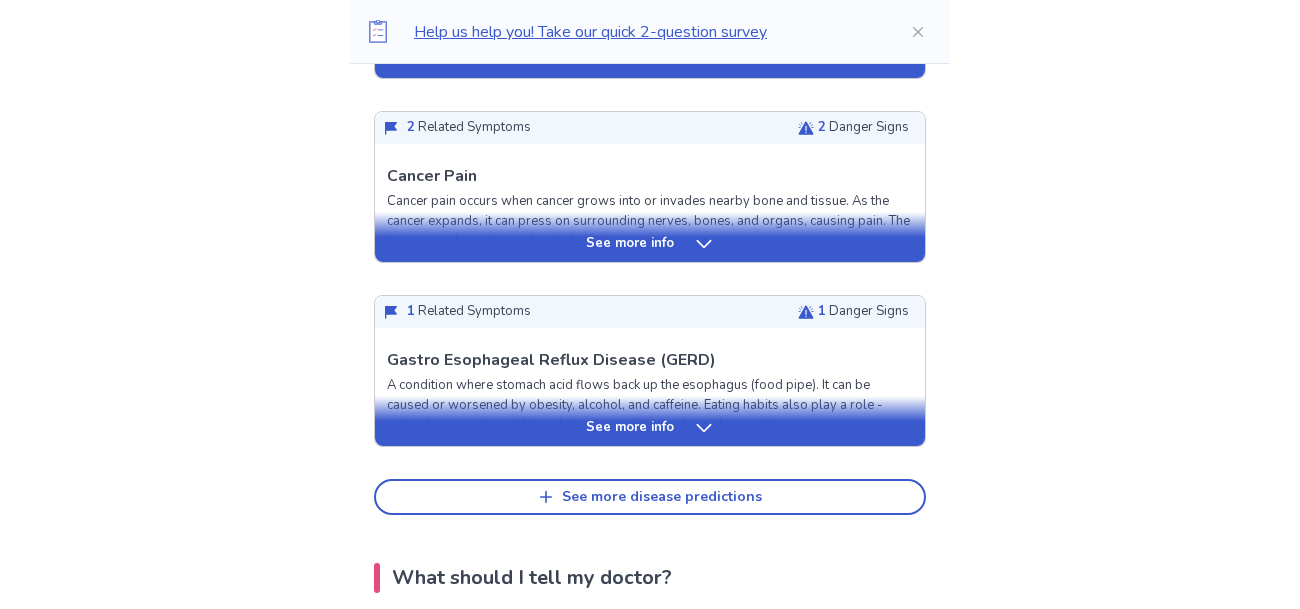 scroll, scrollTop: 0, scrollLeft: 0, axis: both 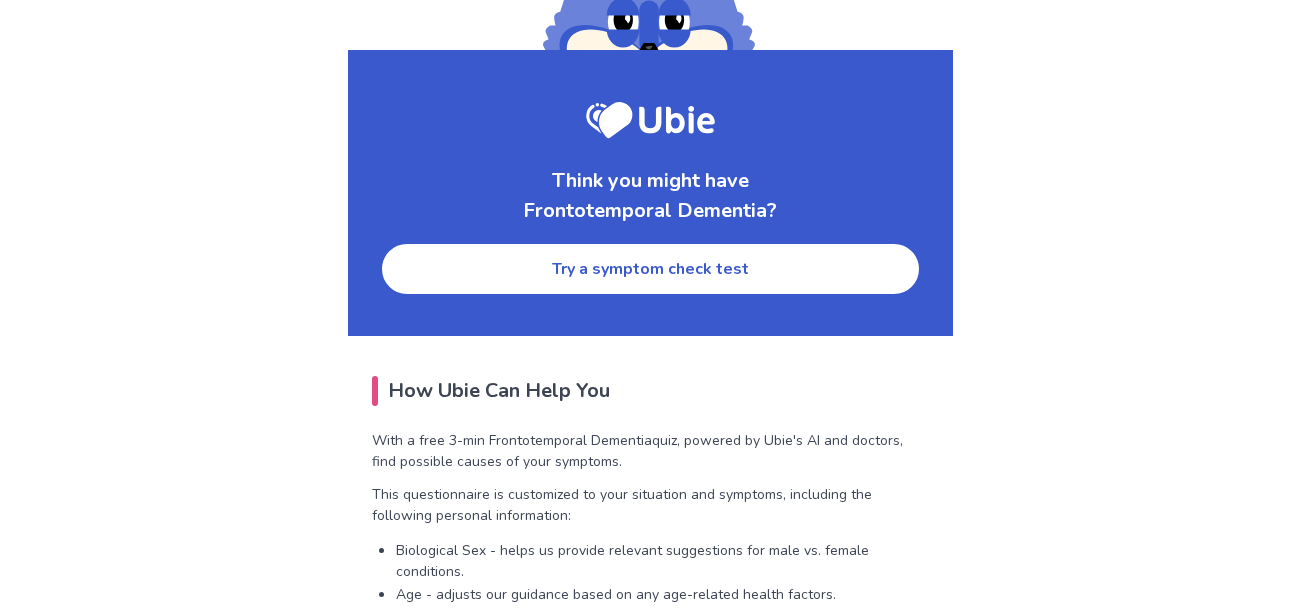 click on "Try a symptom check test" at bounding box center (650, 269) 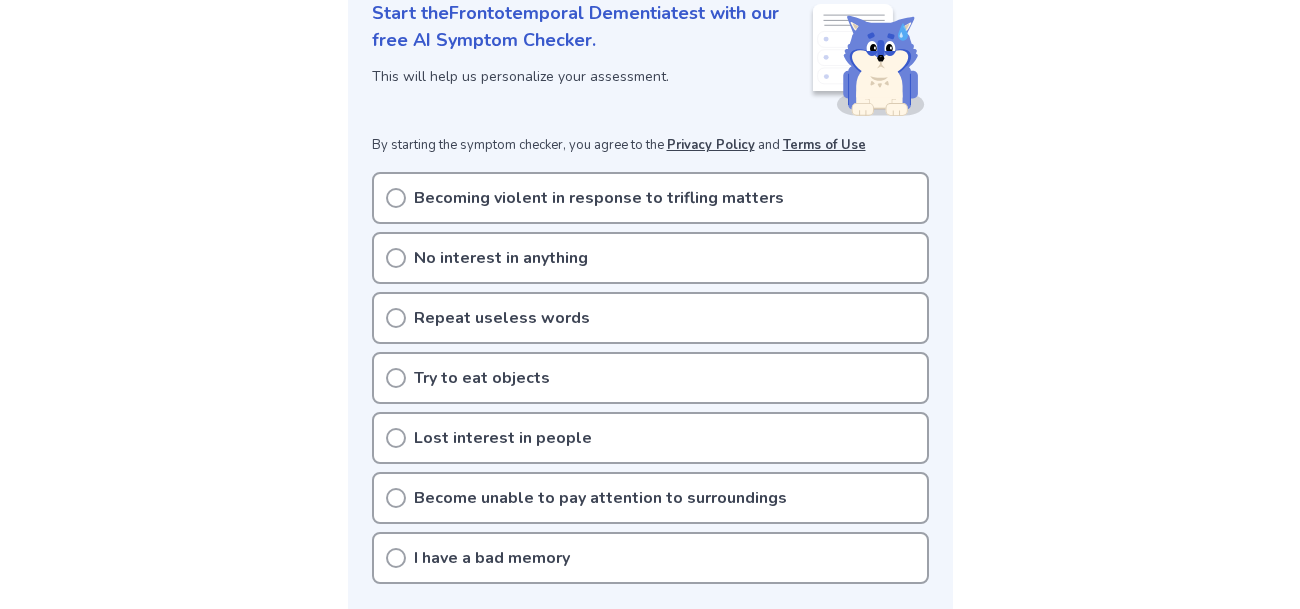 scroll, scrollTop: 286, scrollLeft: 0, axis: vertical 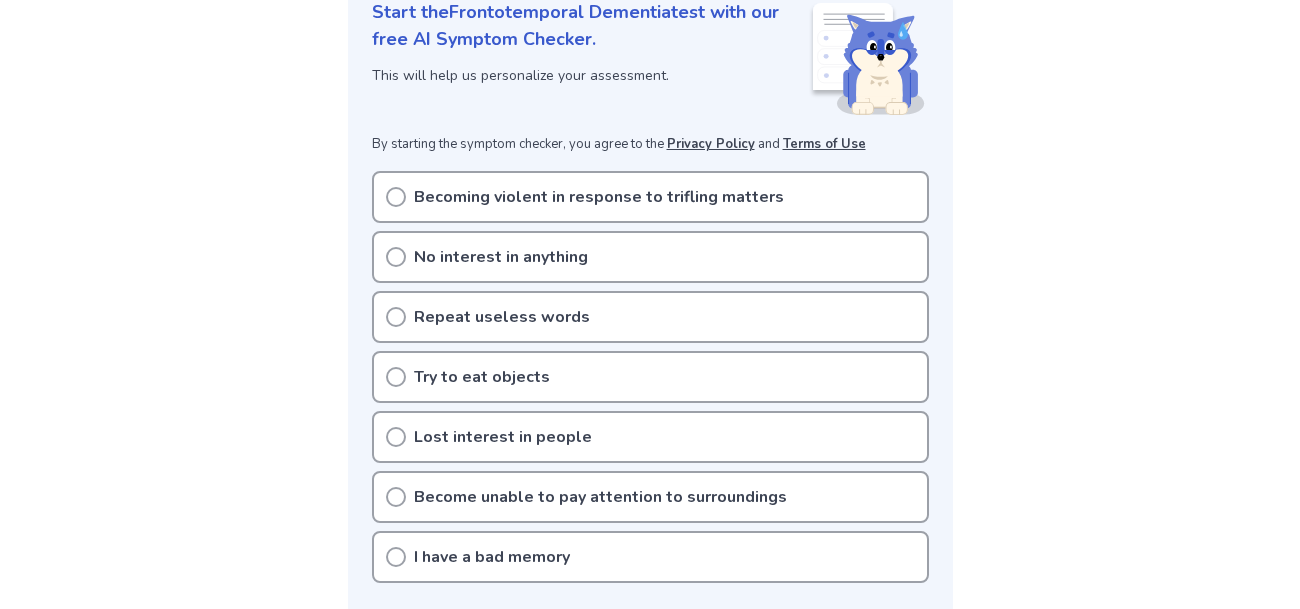 click 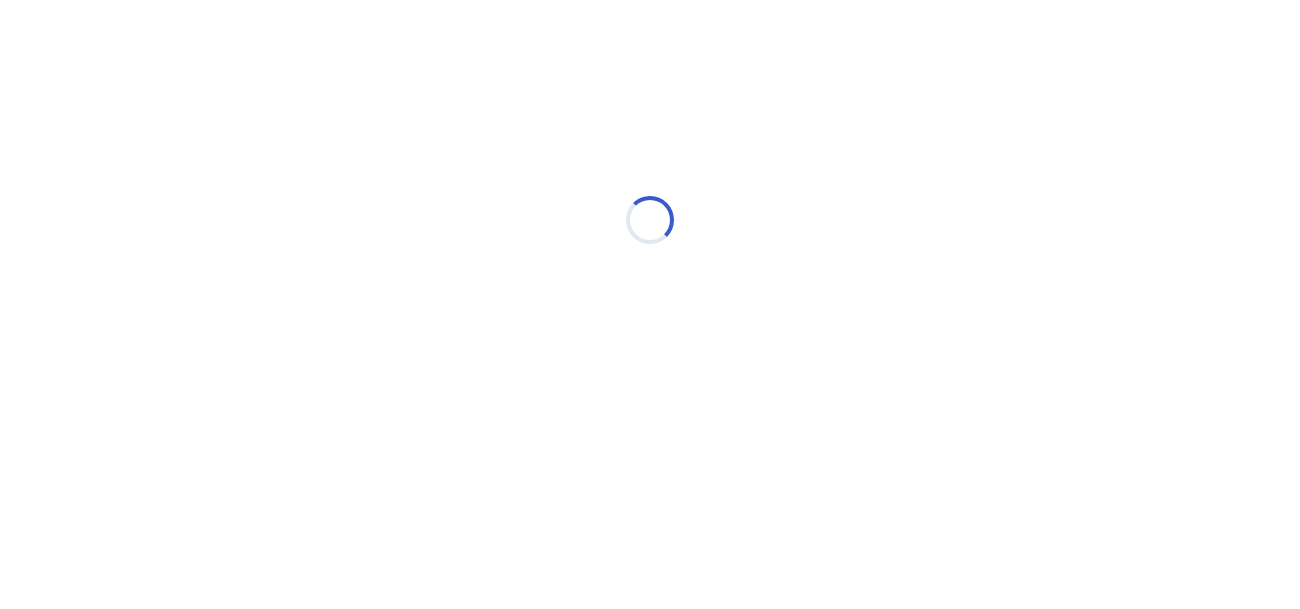 scroll, scrollTop: 0, scrollLeft: 0, axis: both 